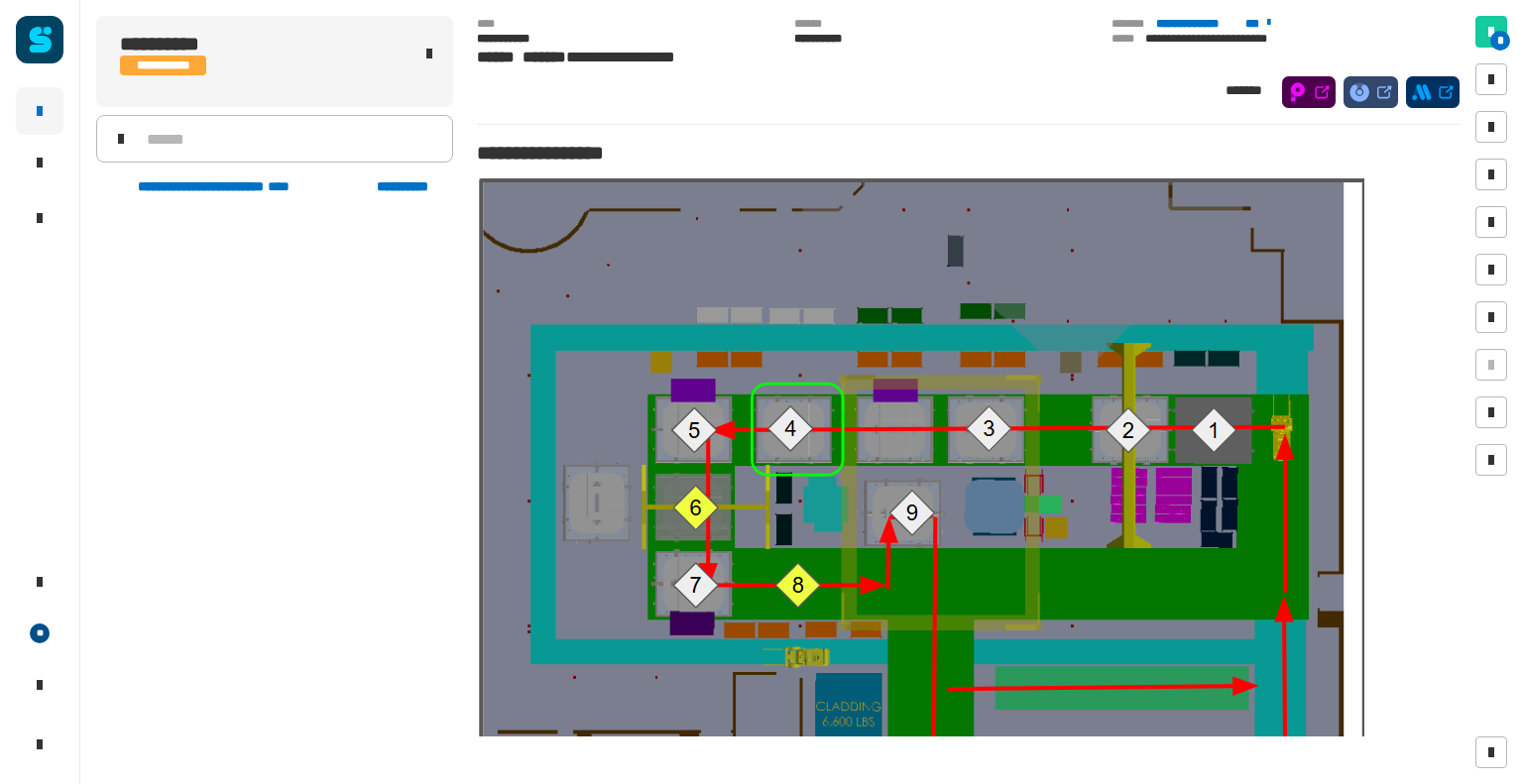 scroll, scrollTop: 0, scrollLeft: 0, axis: both 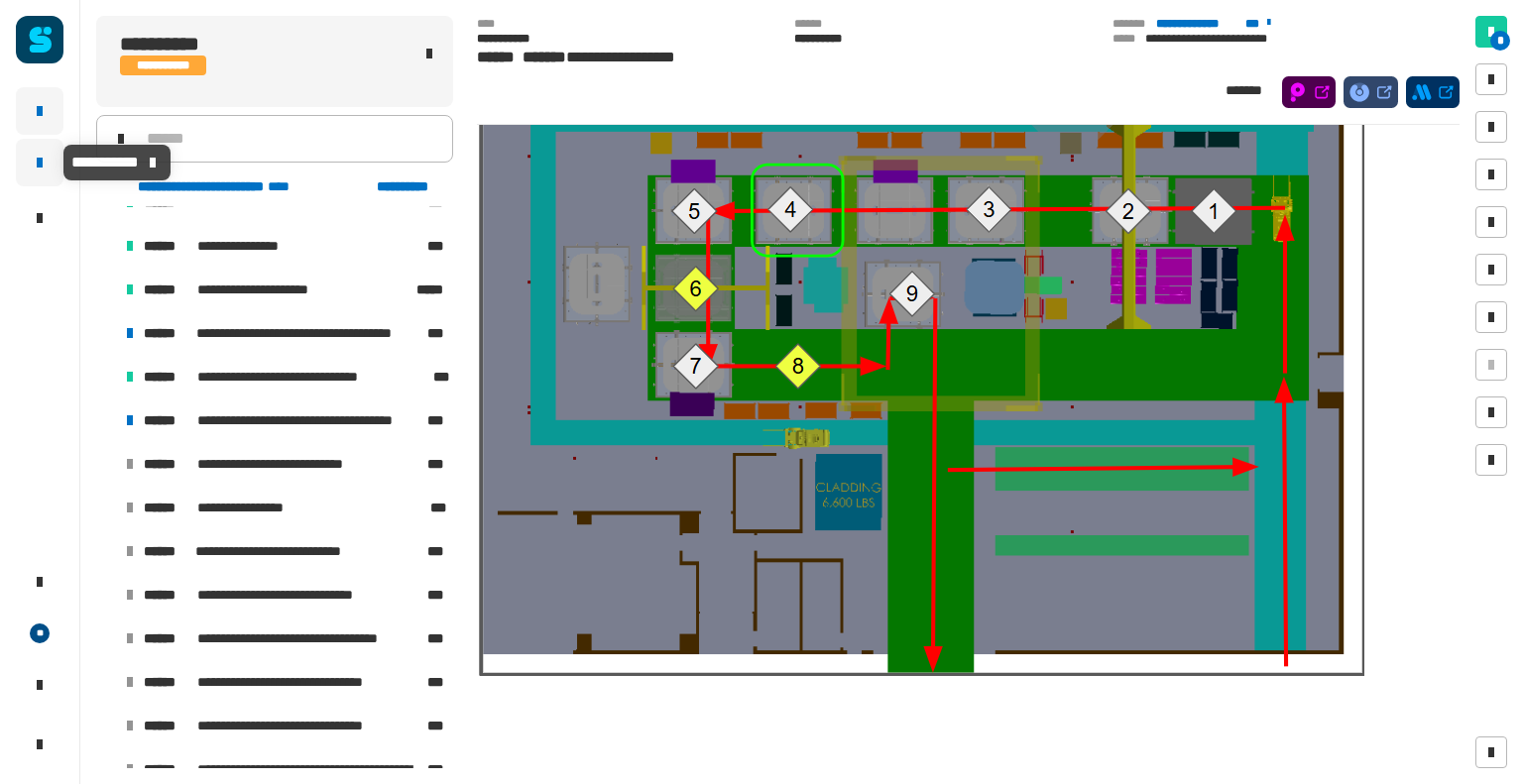 click 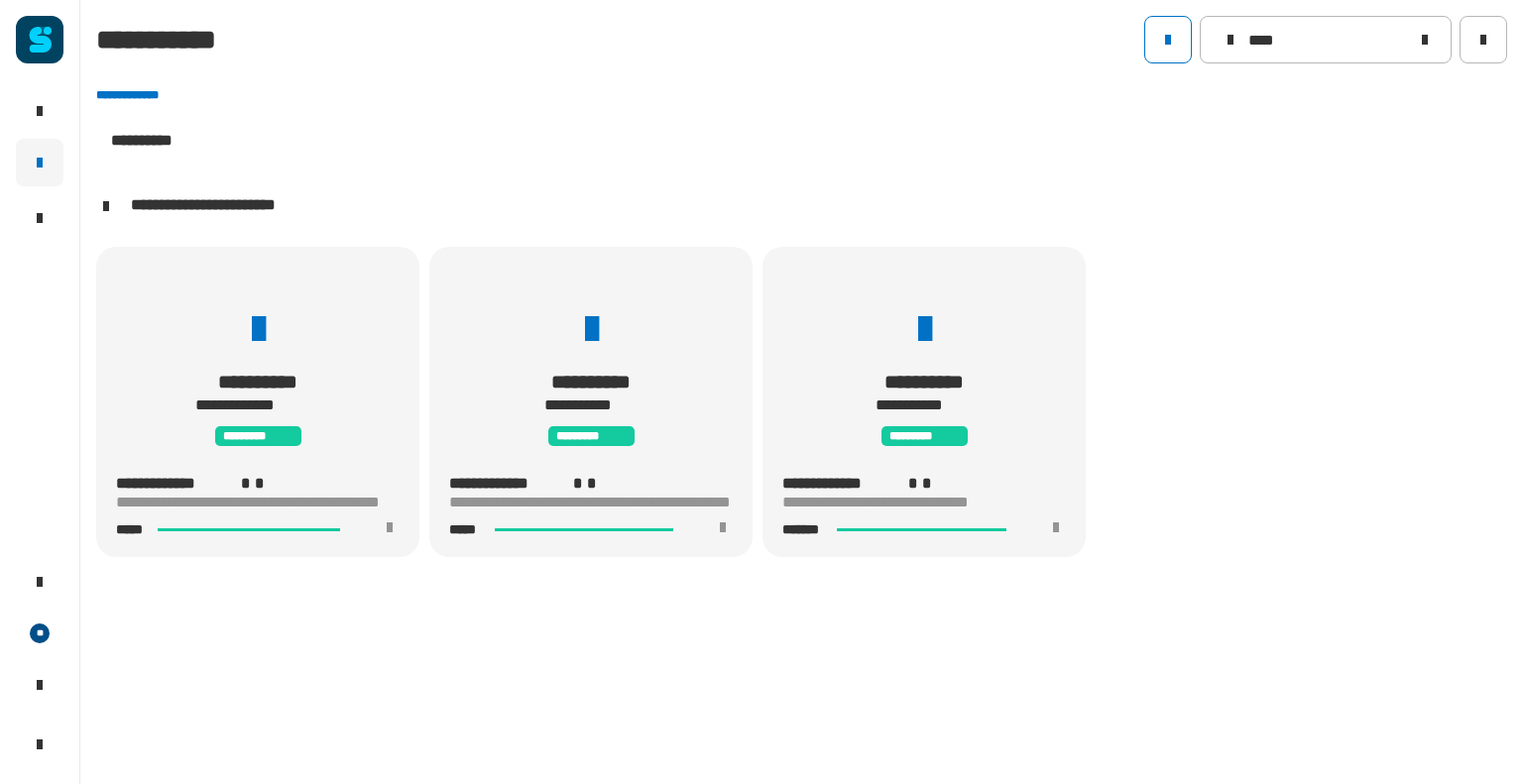 scroll, scrollTop: 0, scrollLeft: 0, axis: both 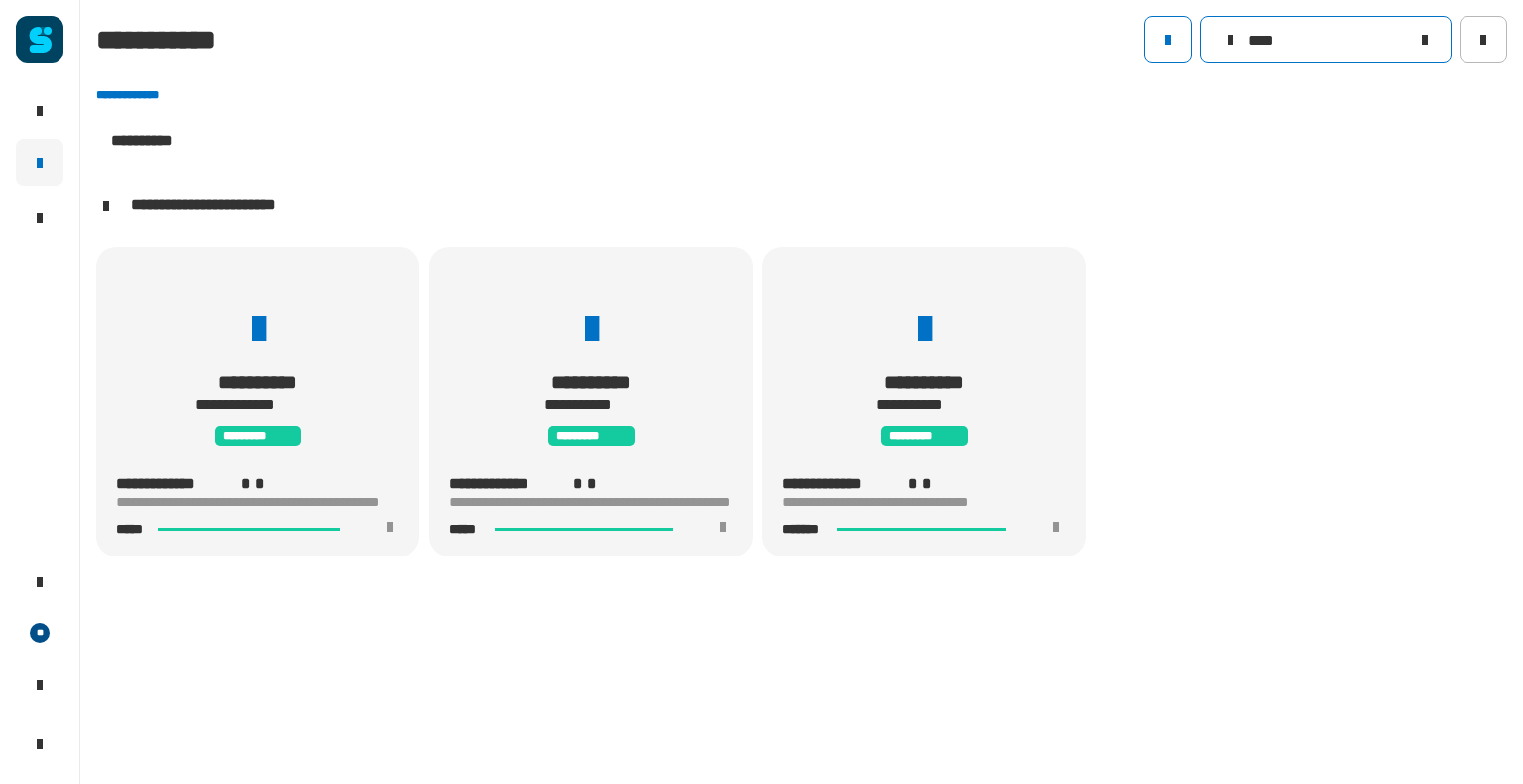 click on "****" 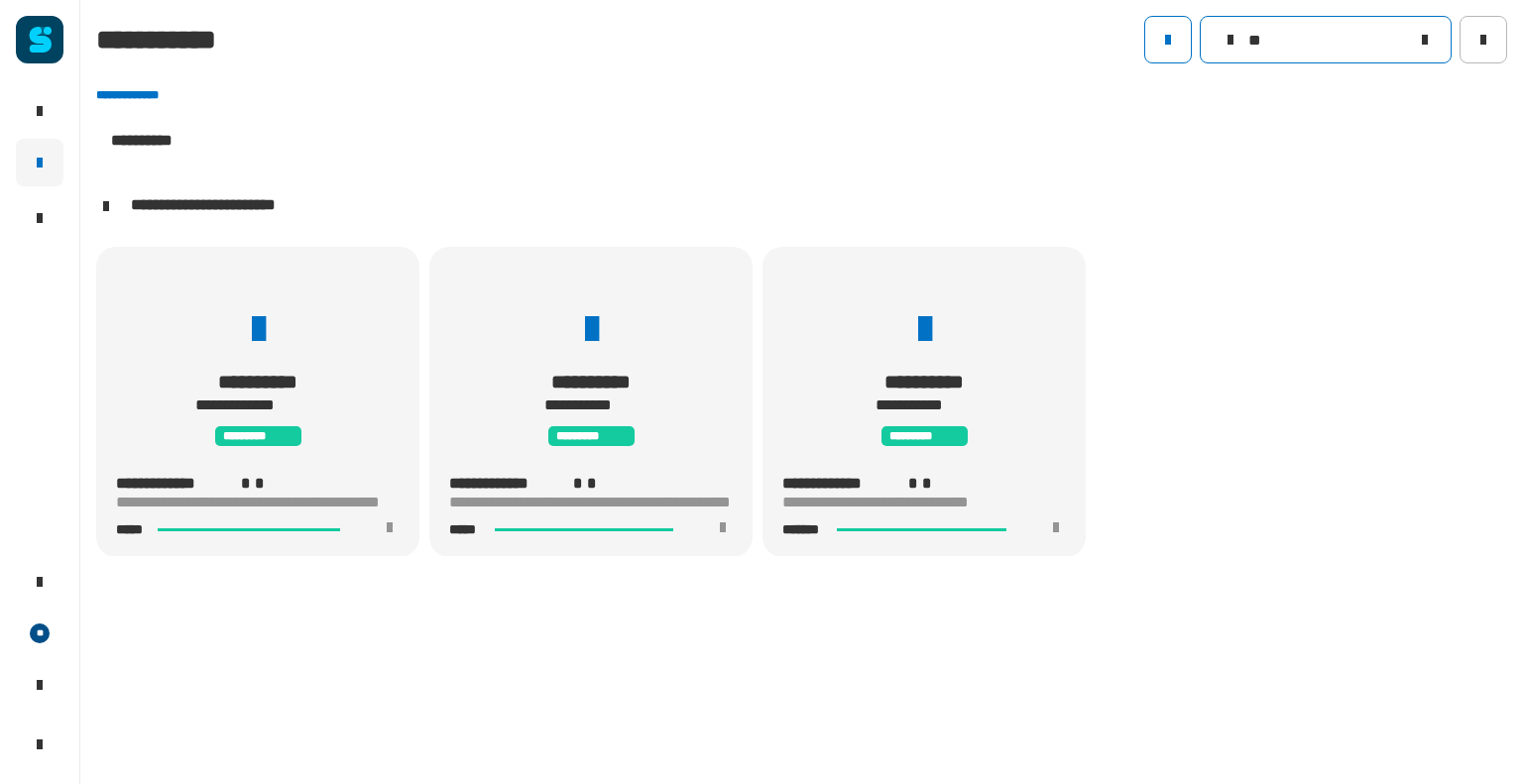 type on "*" 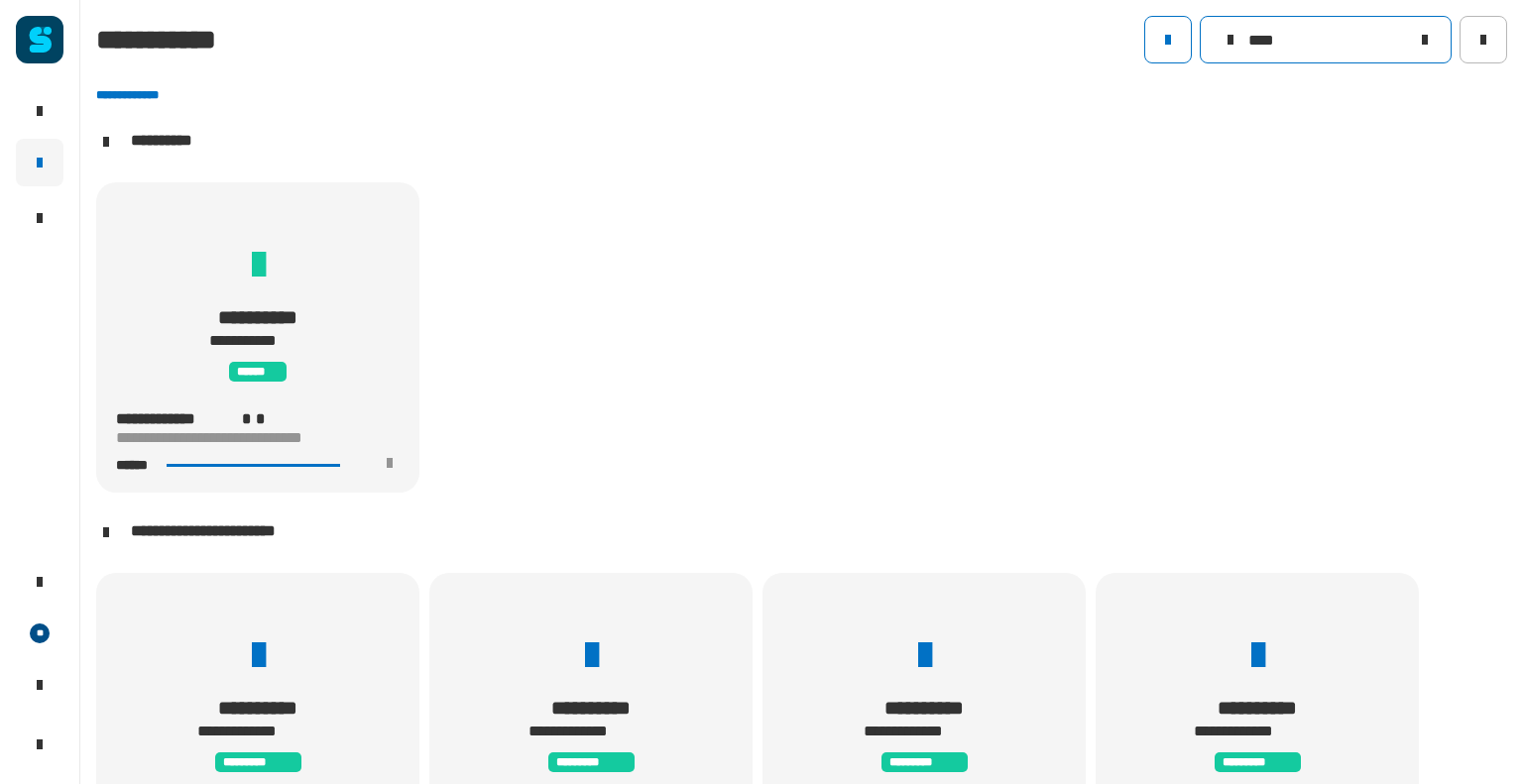 scroll, scrollTop: 0, scrollLeft: 0, axis: both 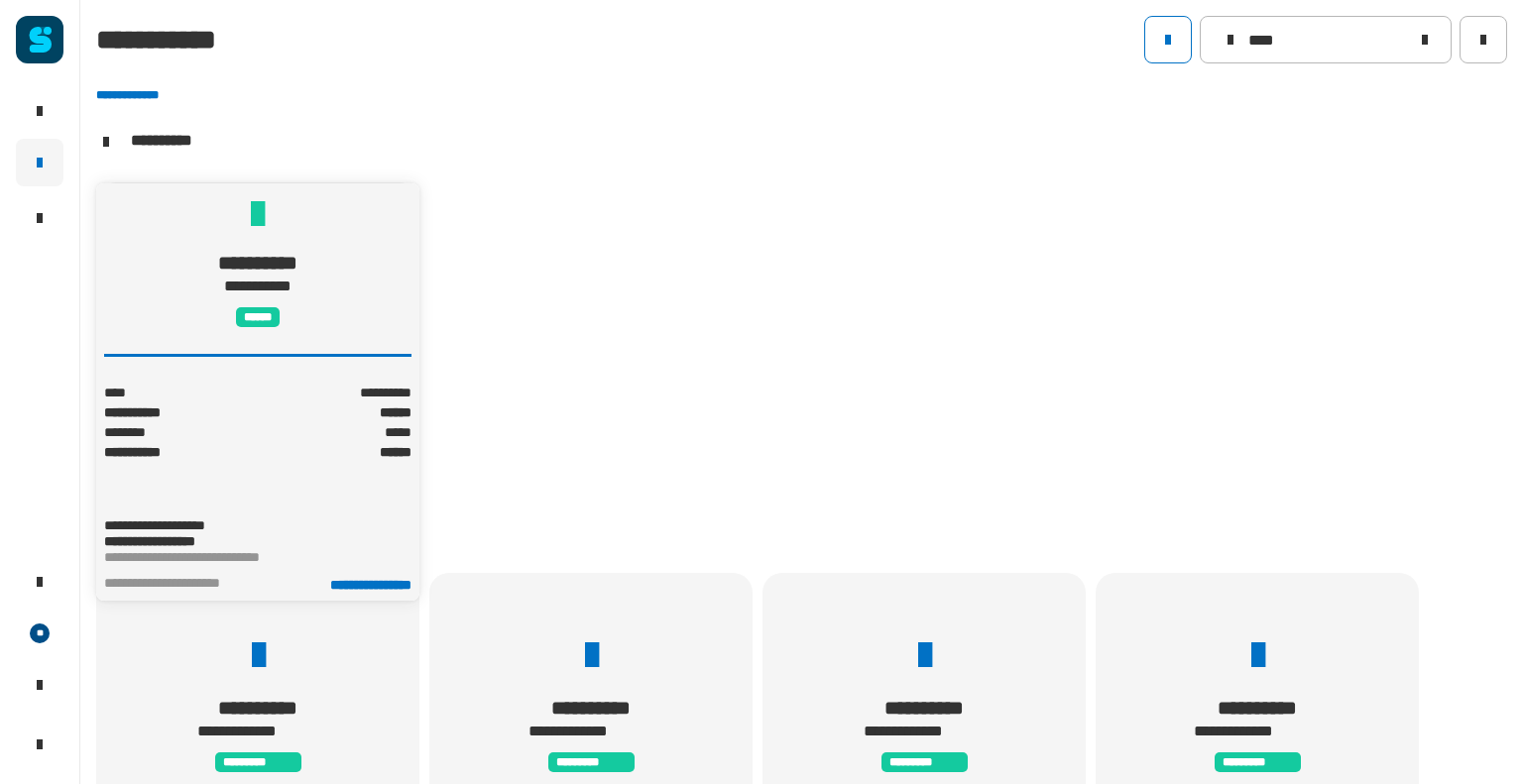 click on "**********" 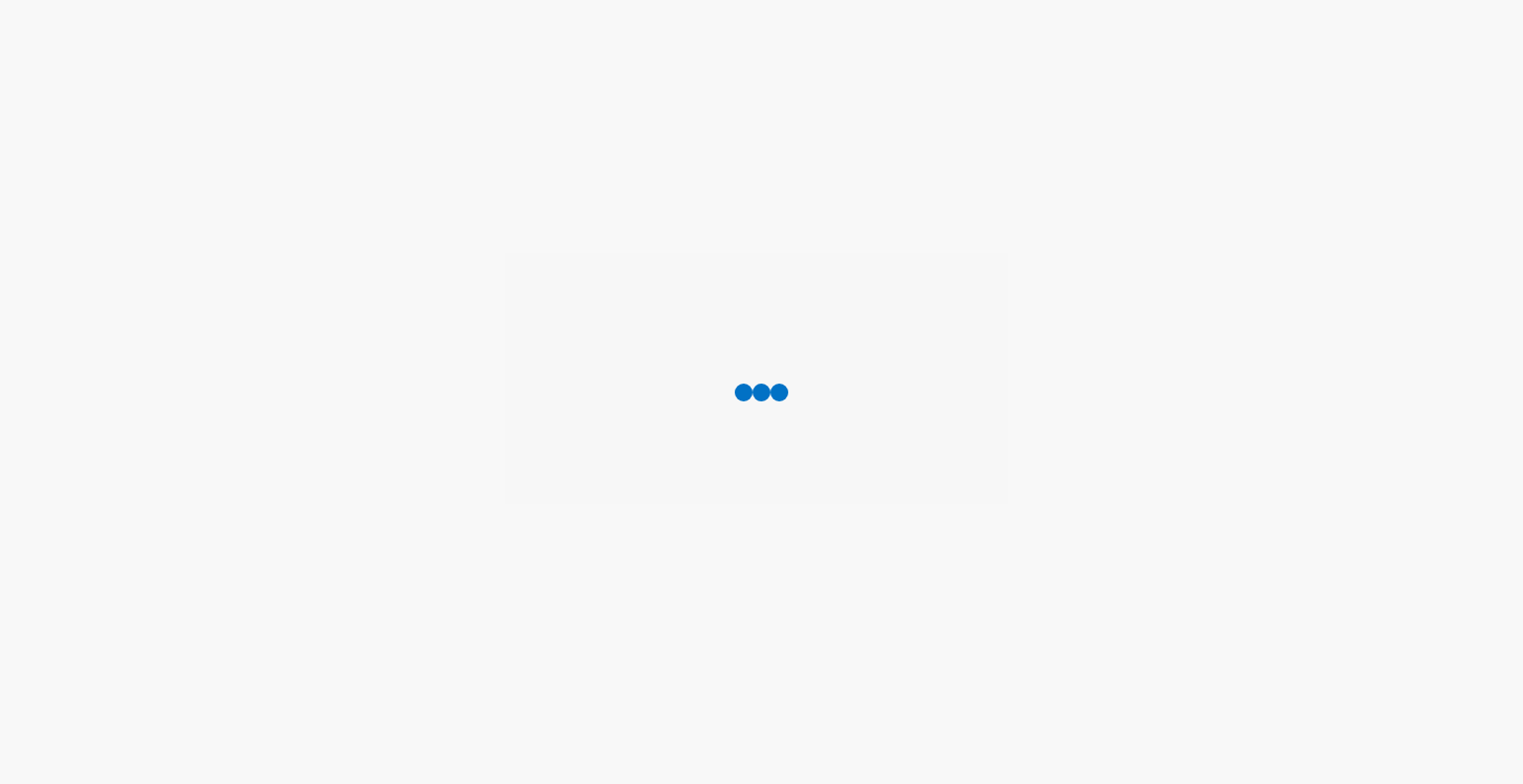 scroll, scrollTop: 0, scrollLeft: 0, axis: both 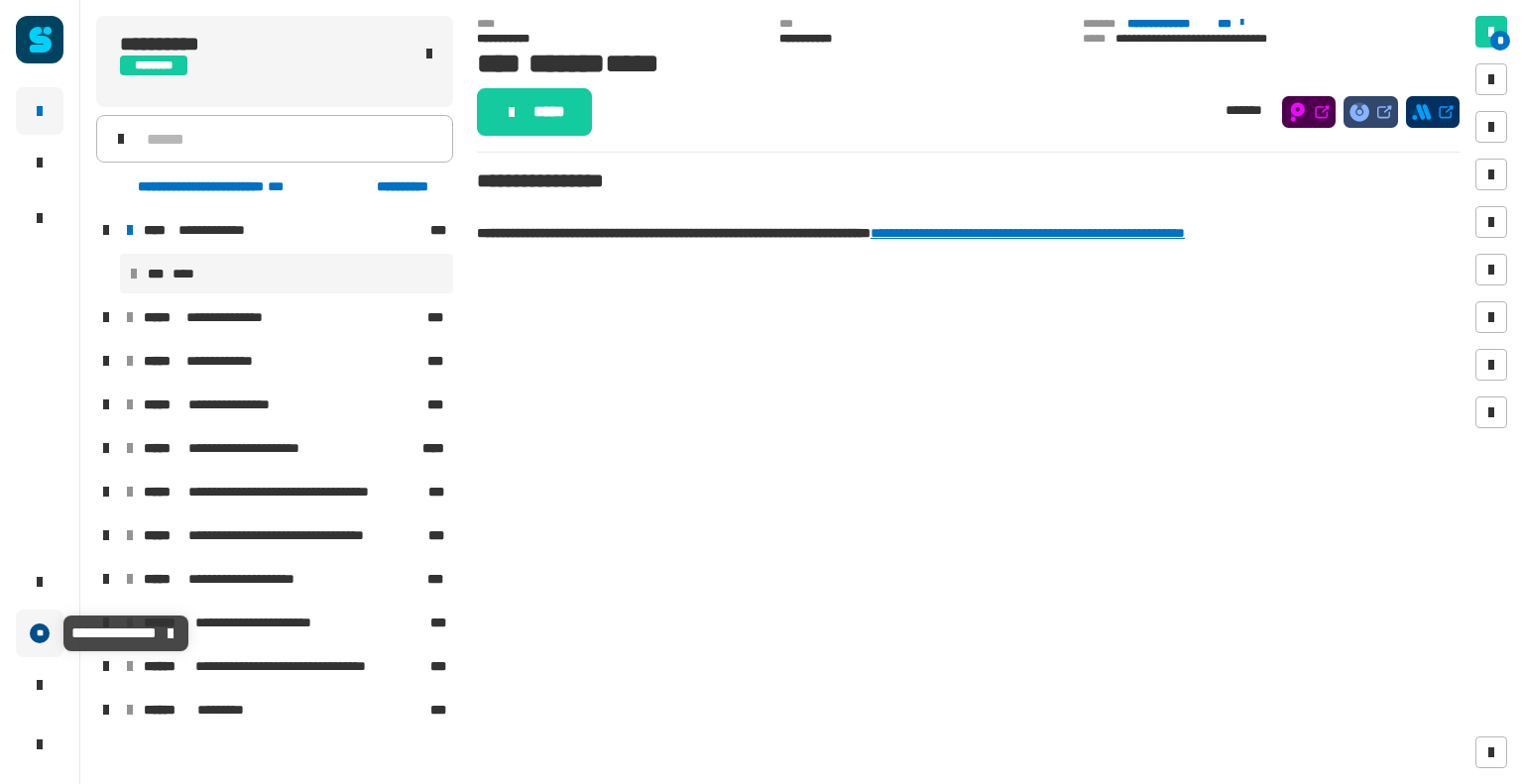 click on "**" 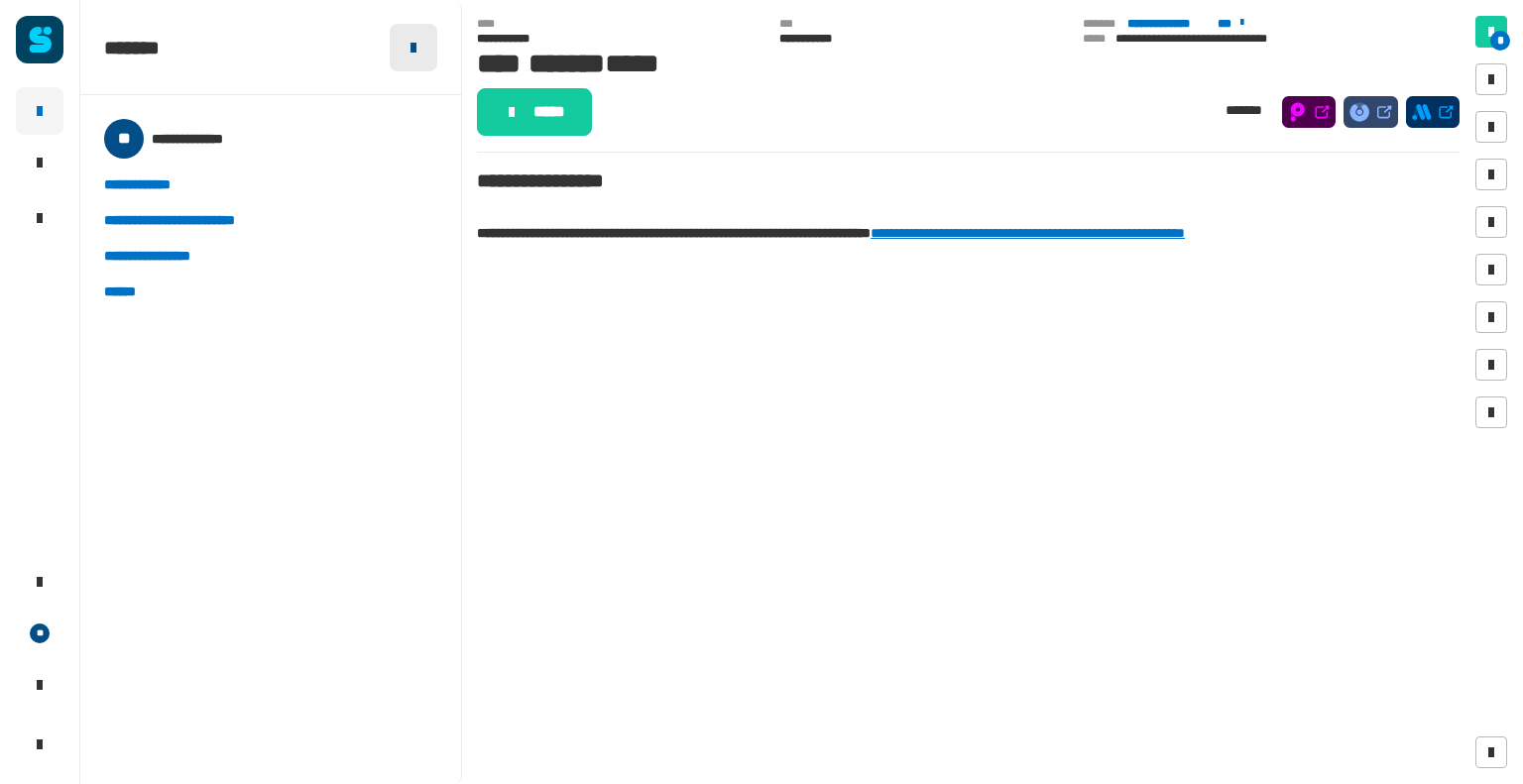 click at bounding box center [413, 48] 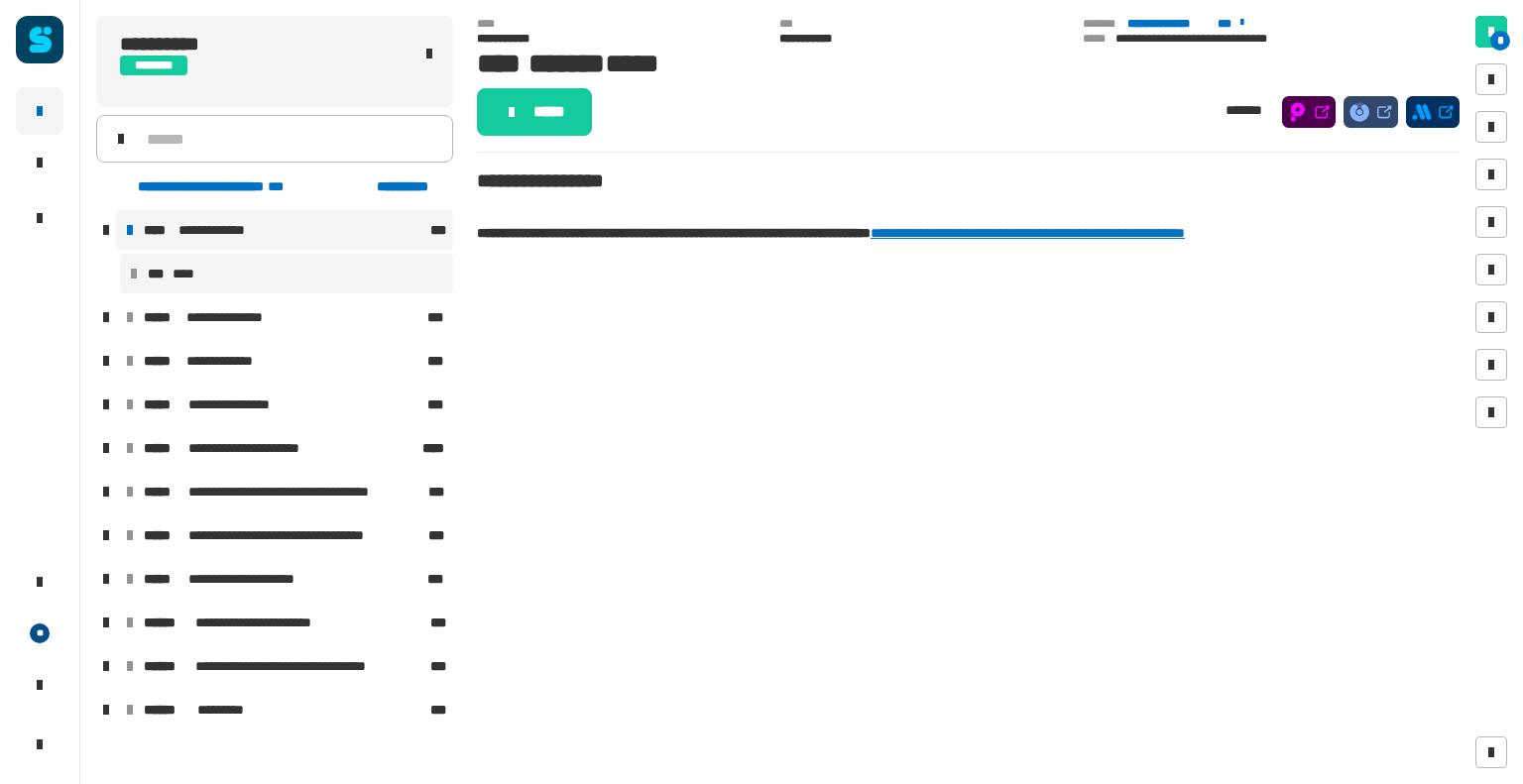 click on "**********" at bounding box center (285, 230) 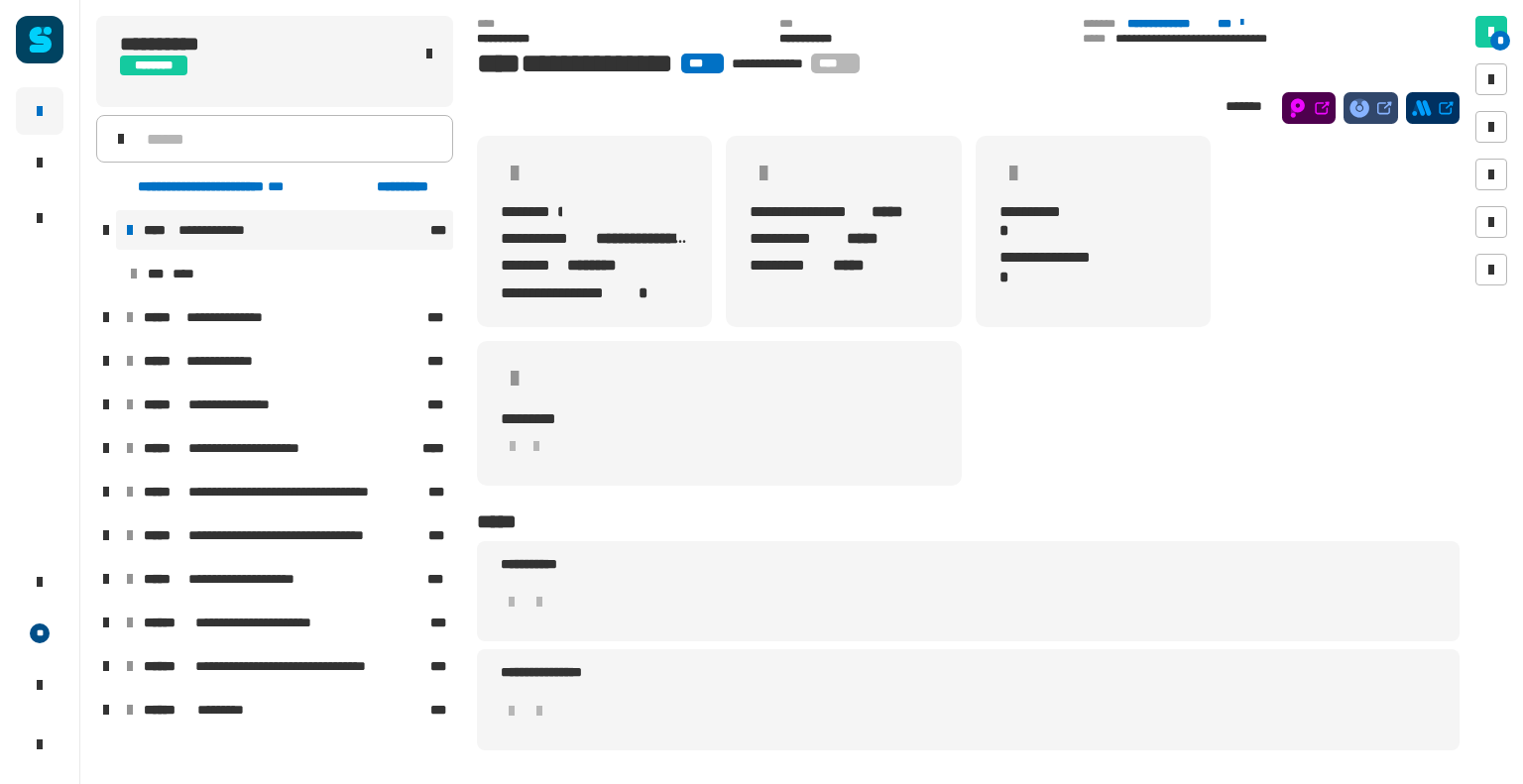 click on "****" at bounding box center (847, 840) 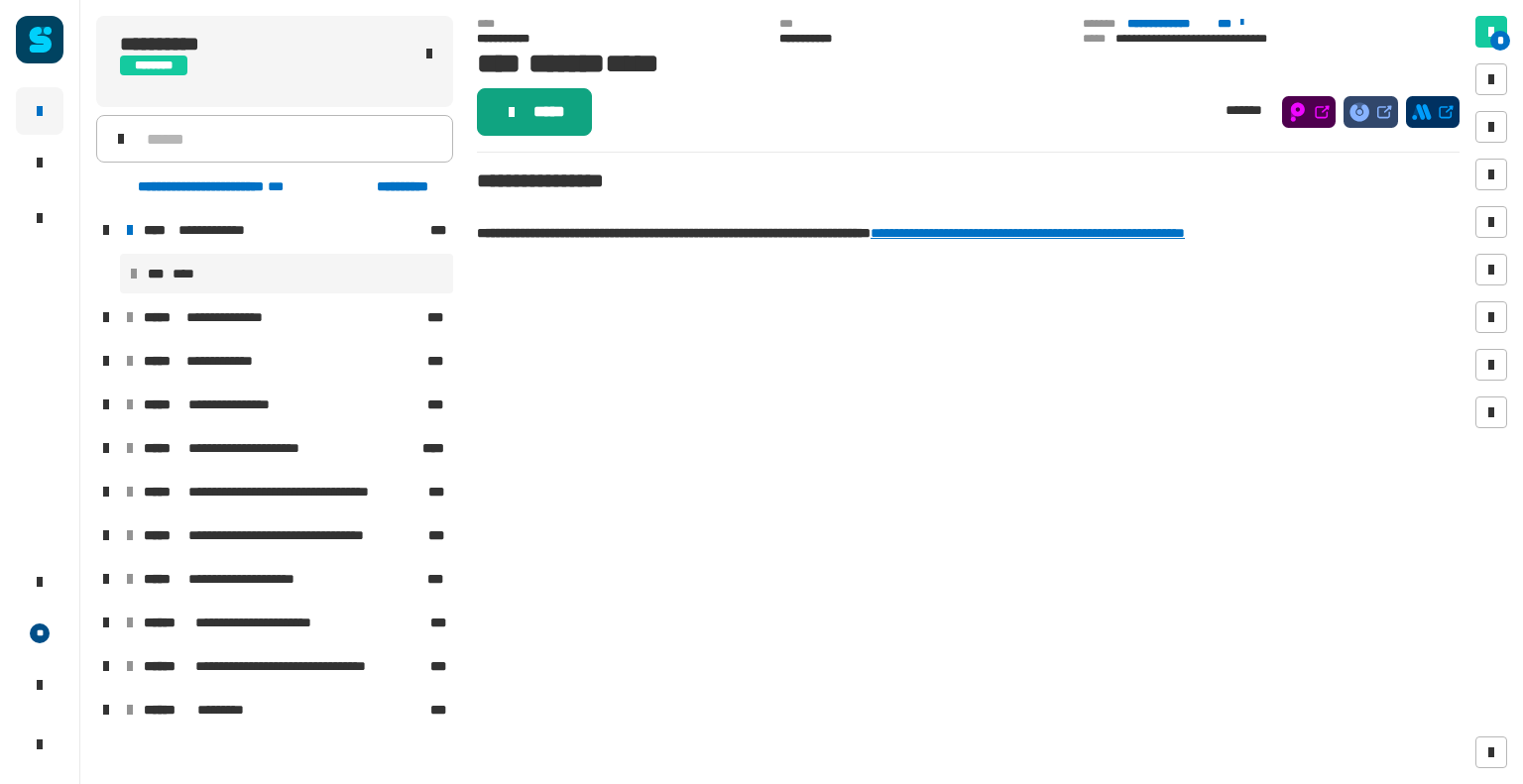 click 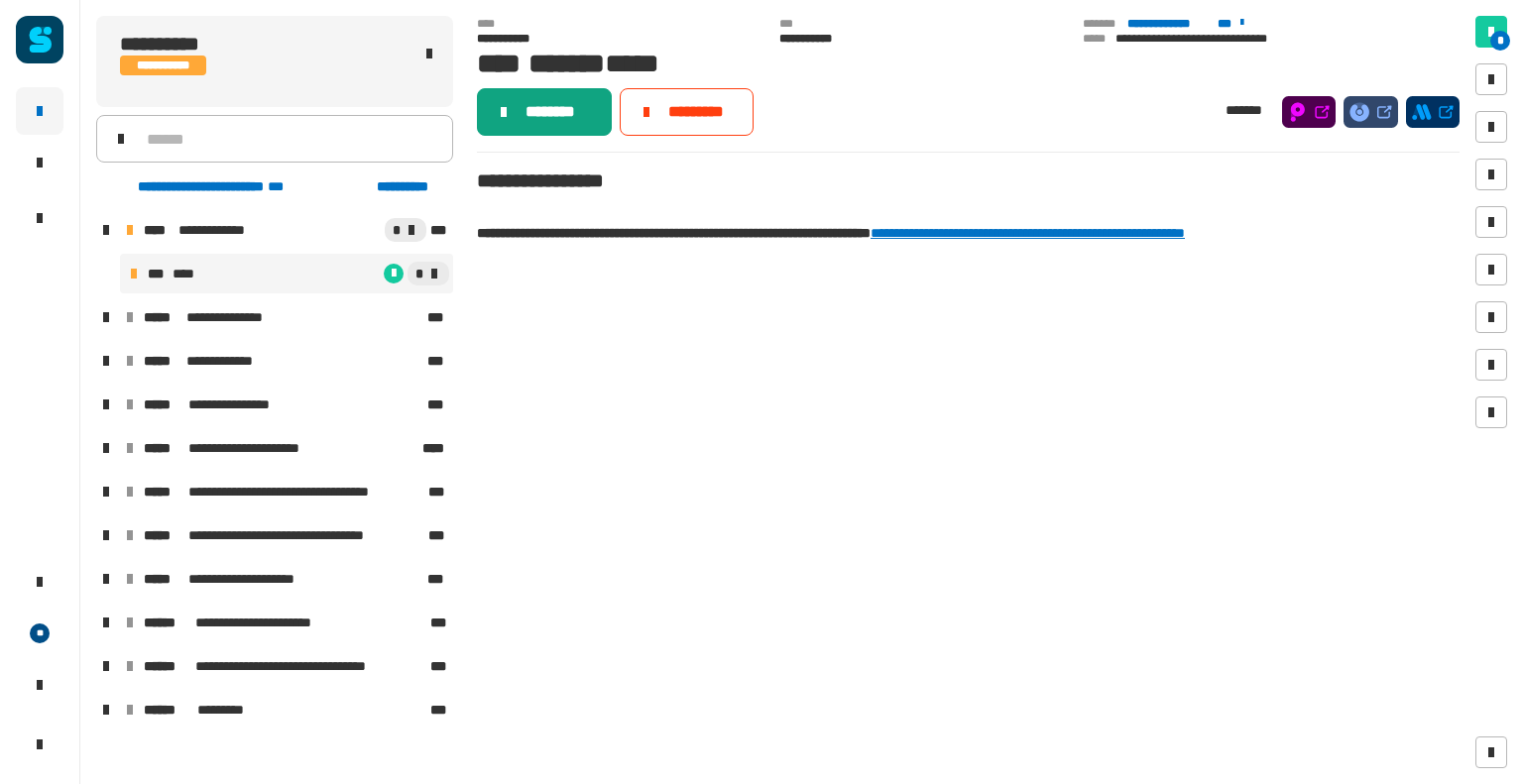 click on "********" 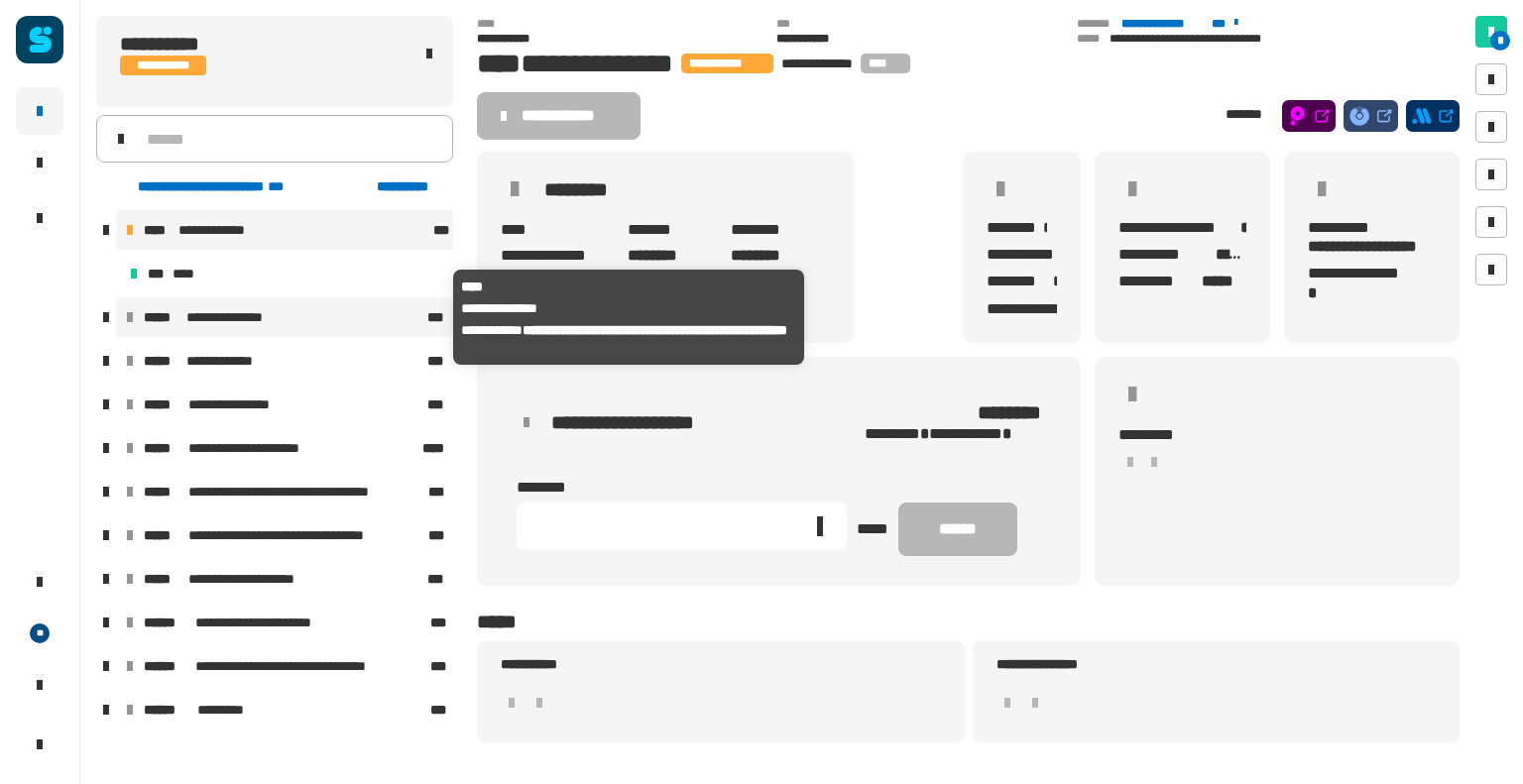 click on "**********" at bounding box center (228, 317) 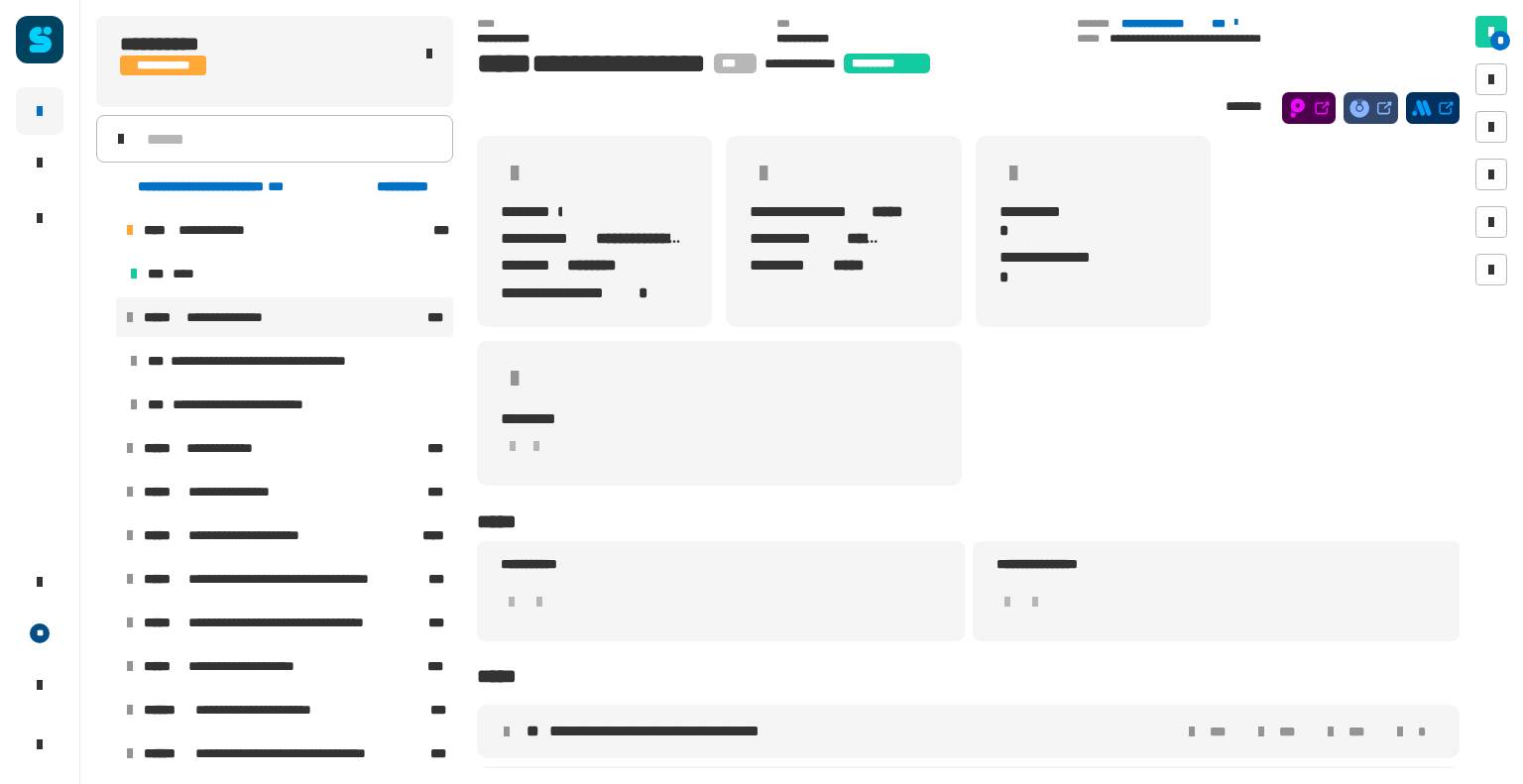 scroll, scrollTop: 53, scrollLeft: 0, axis: vertical 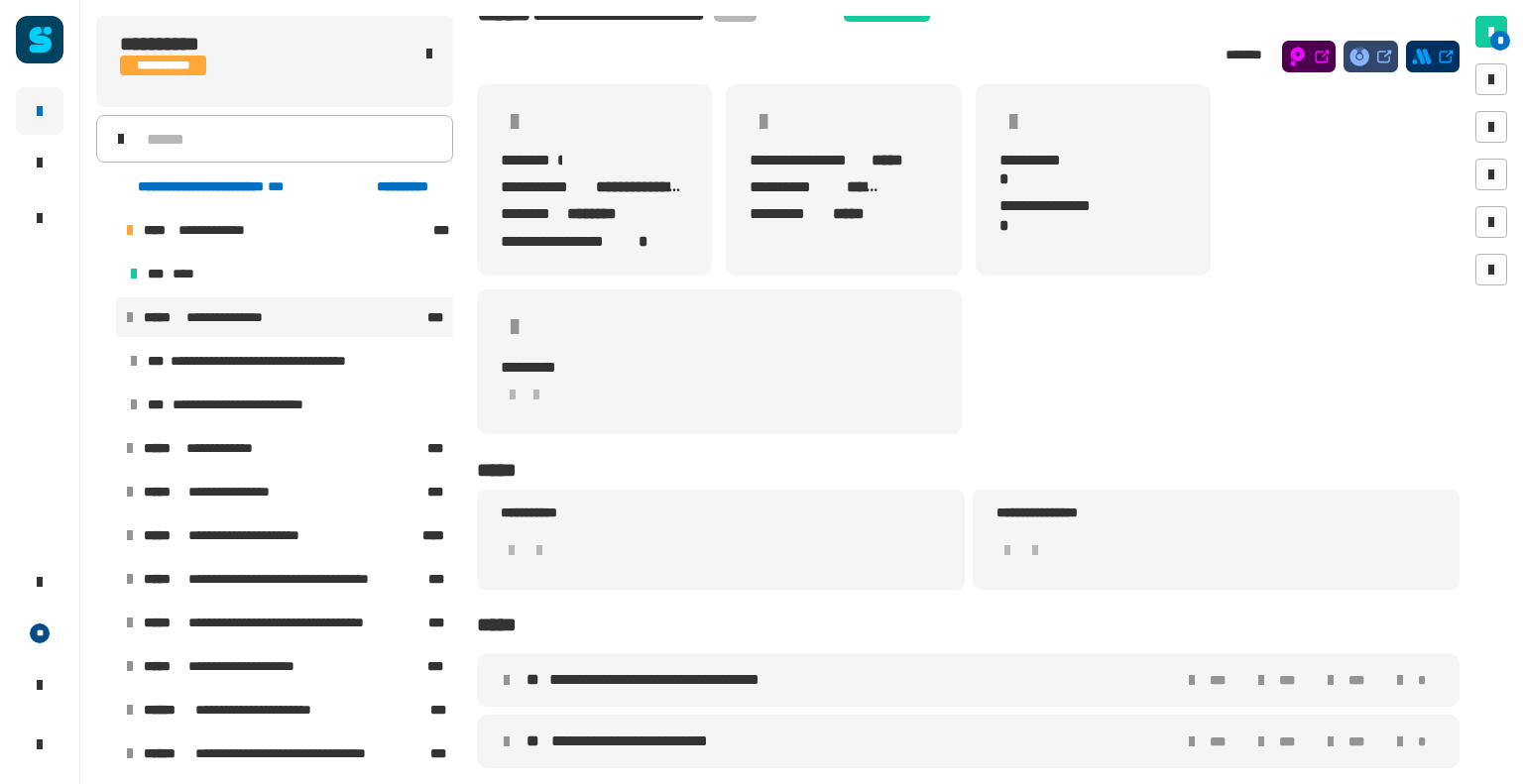 click on "**********" at bounding box center (668, 680) 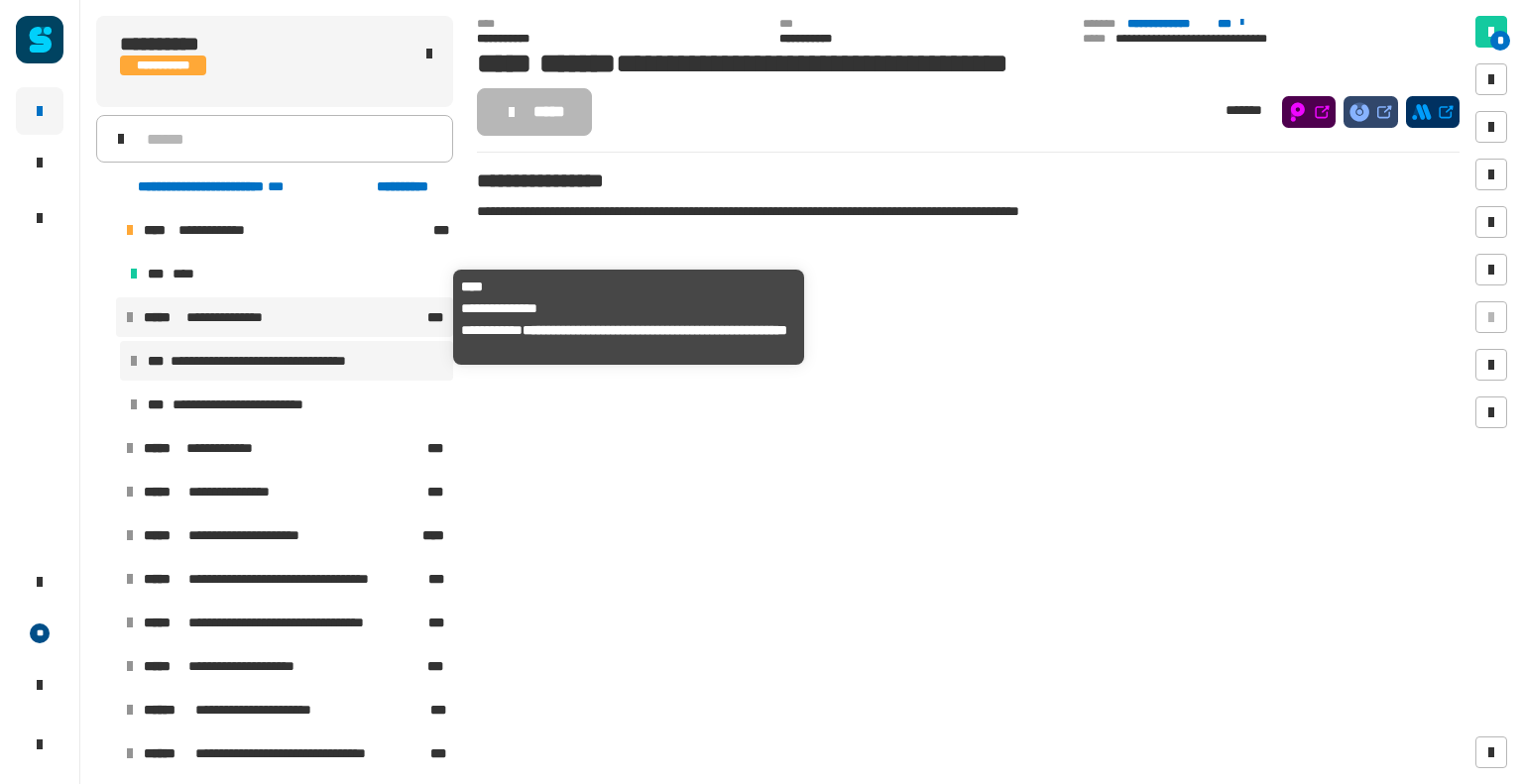 click on "**********" at bounding box center [284, 317] 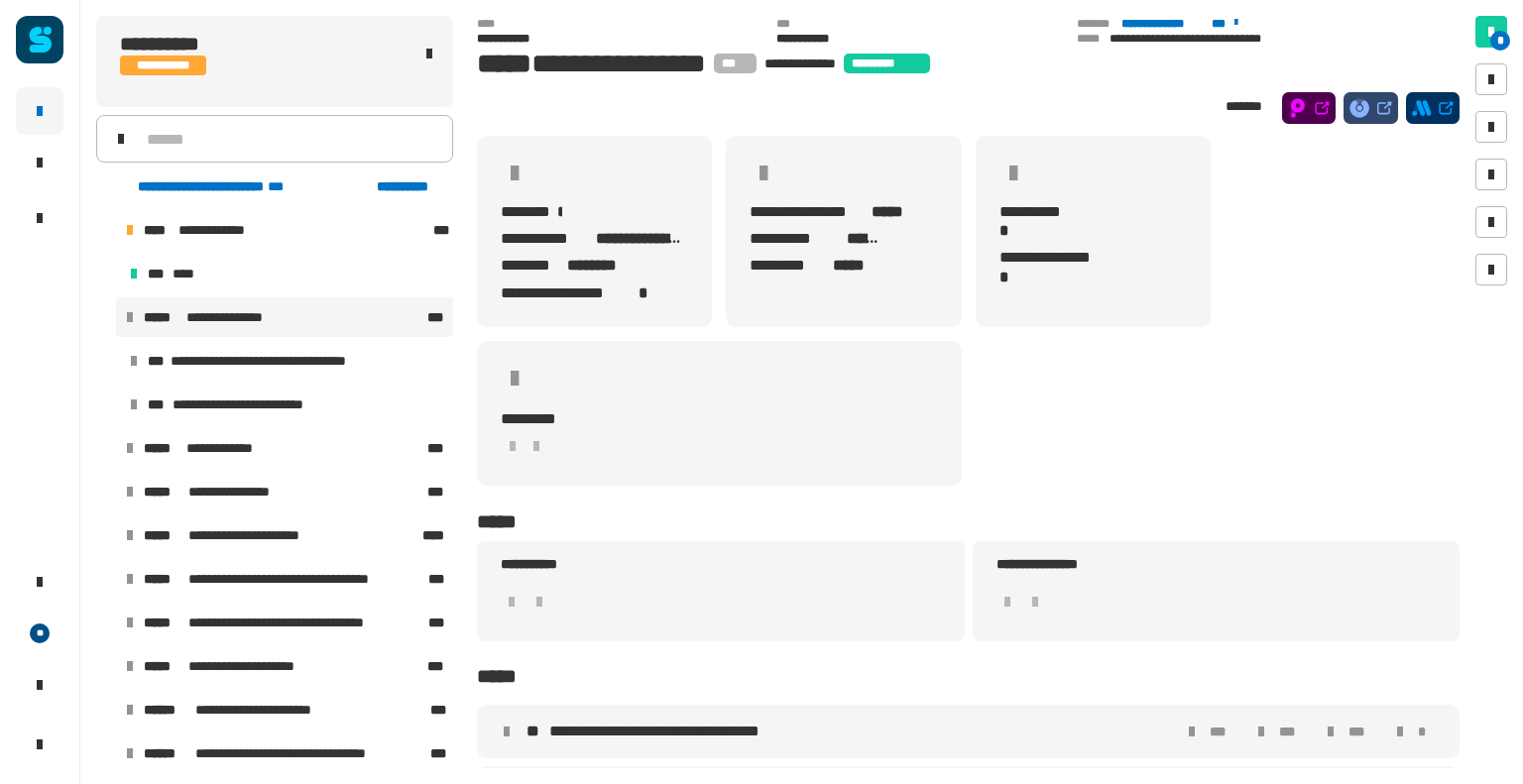 click on "**********" at bounding box center [968, 731] 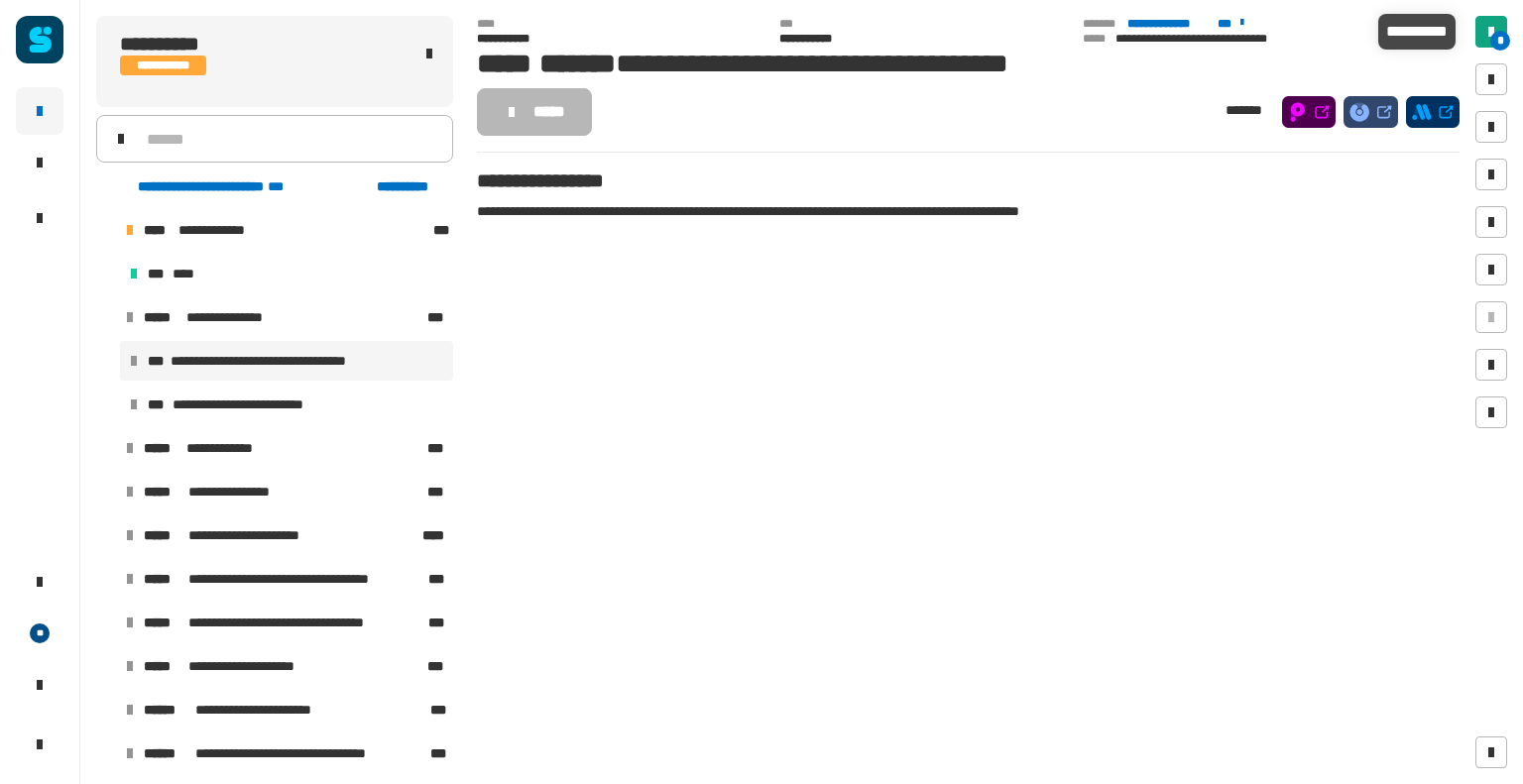 click on "*" at bounding box center (1500, 41) 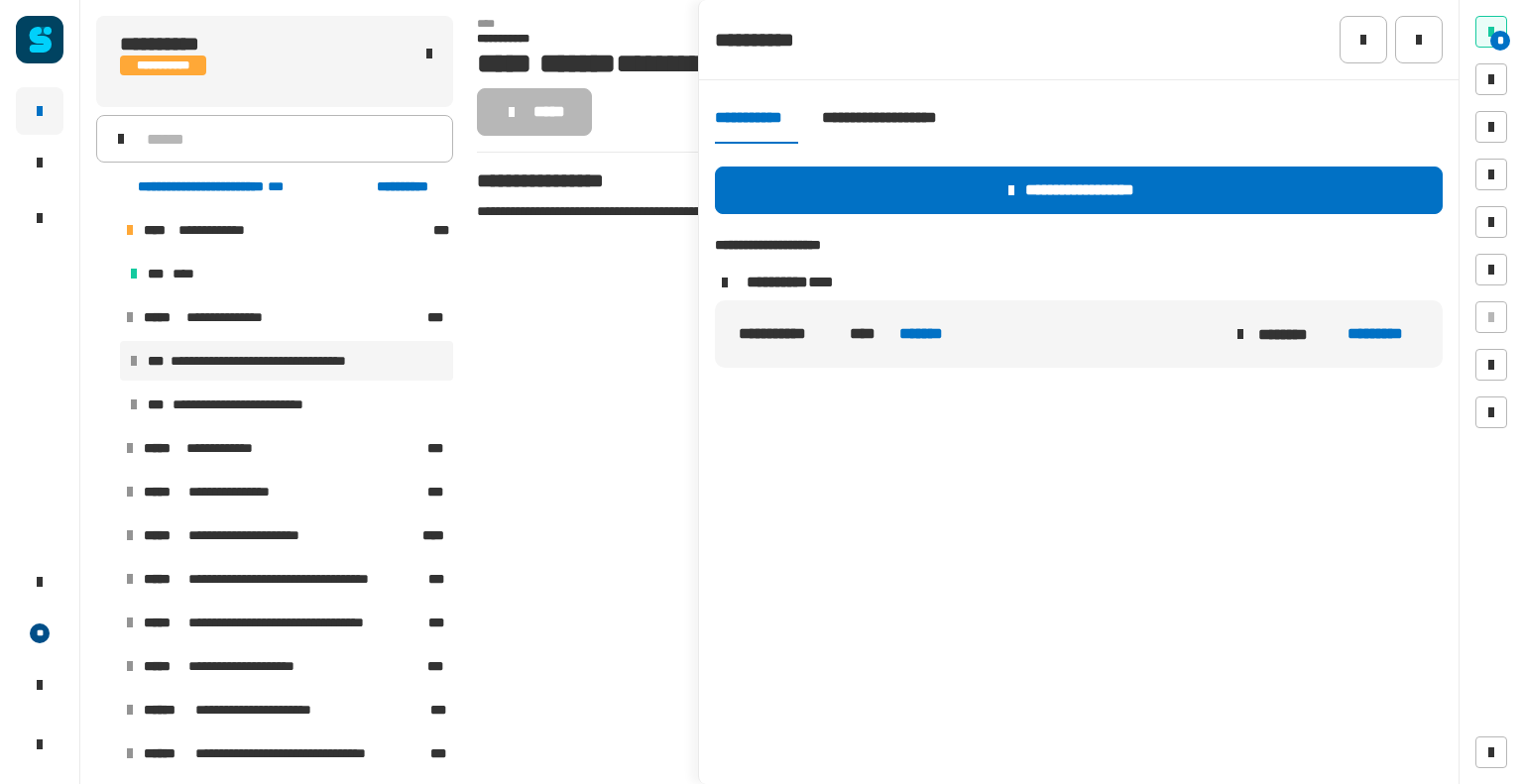 click on "**********" 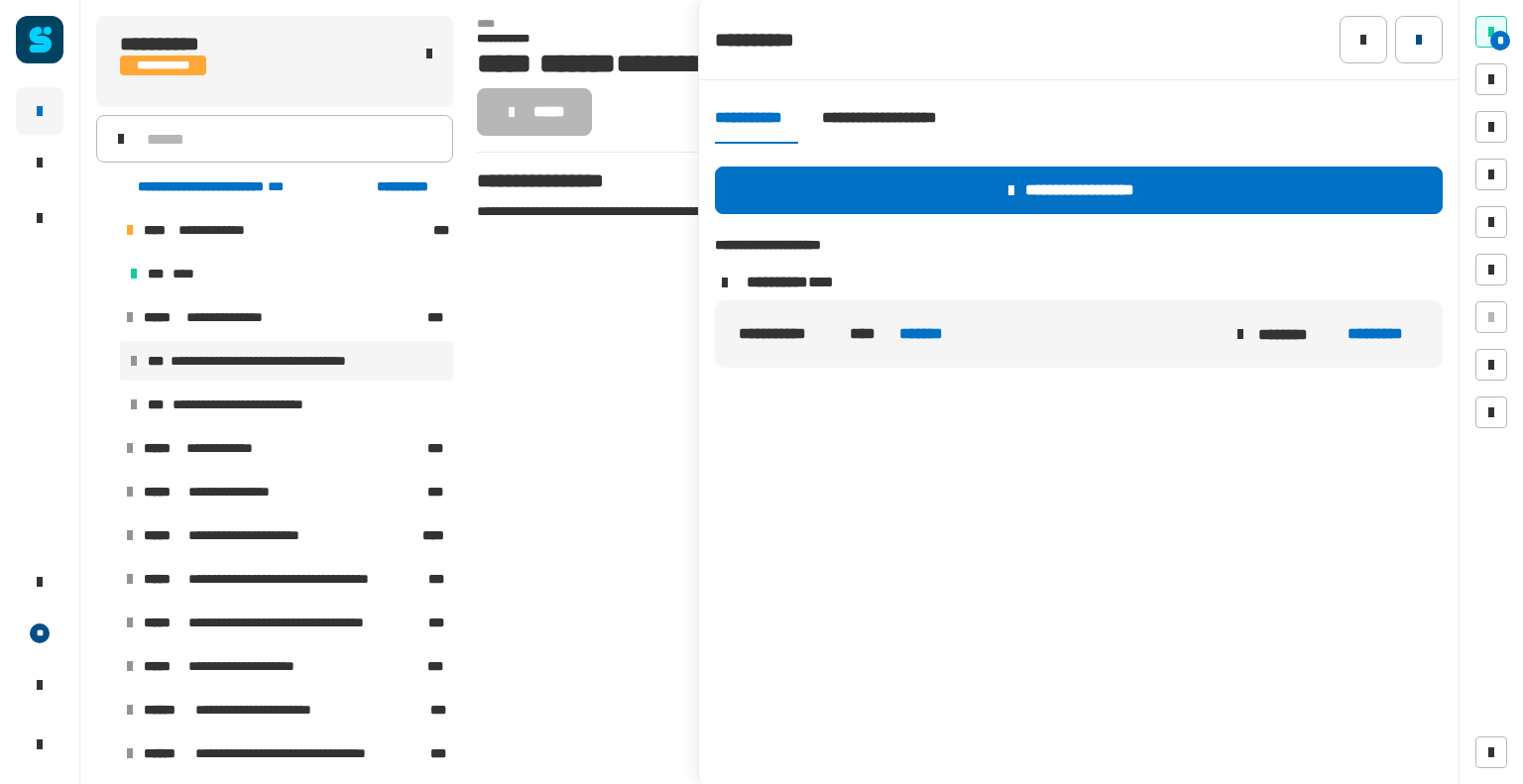 click 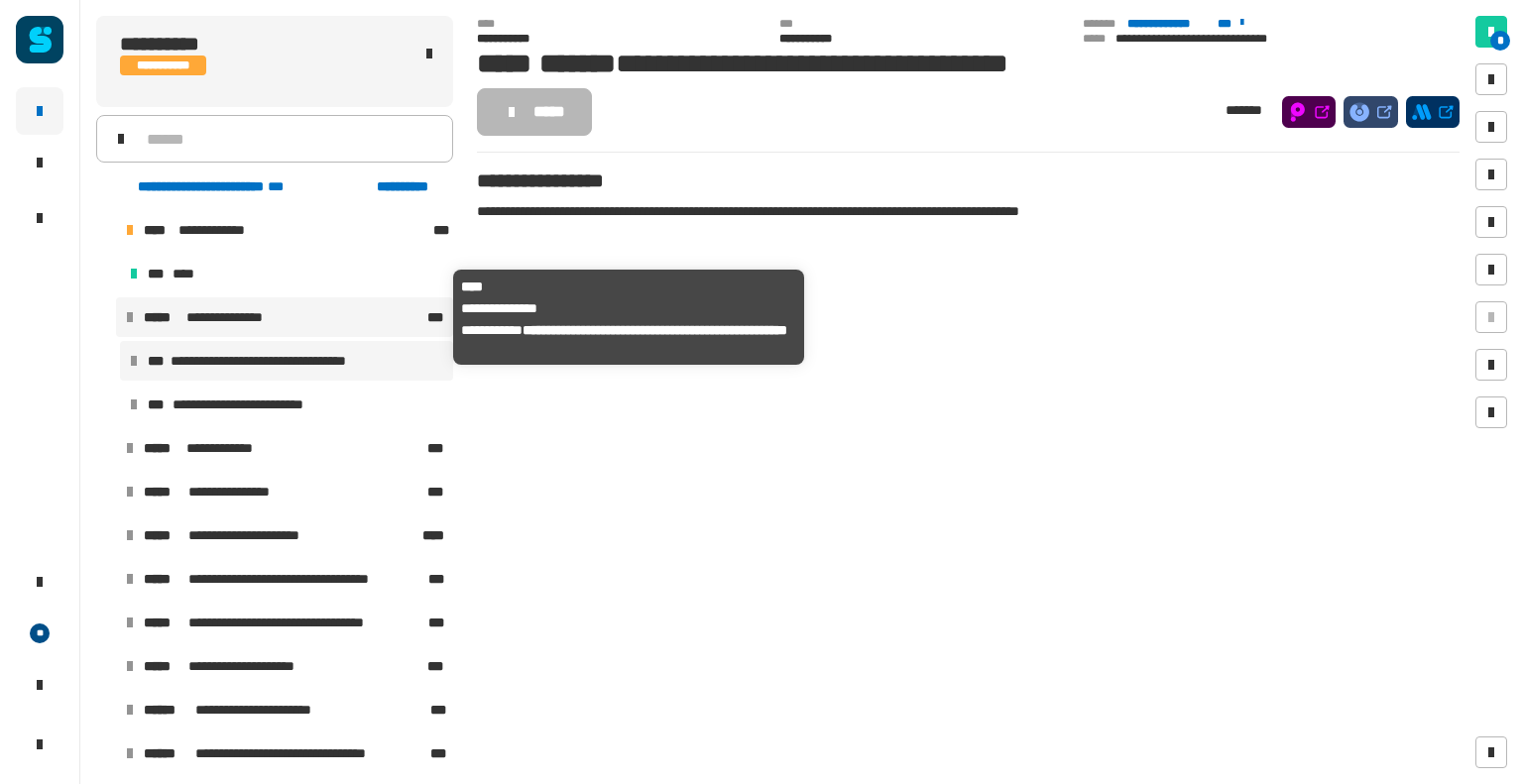 click on "**********" at bounding box center (284, 317) 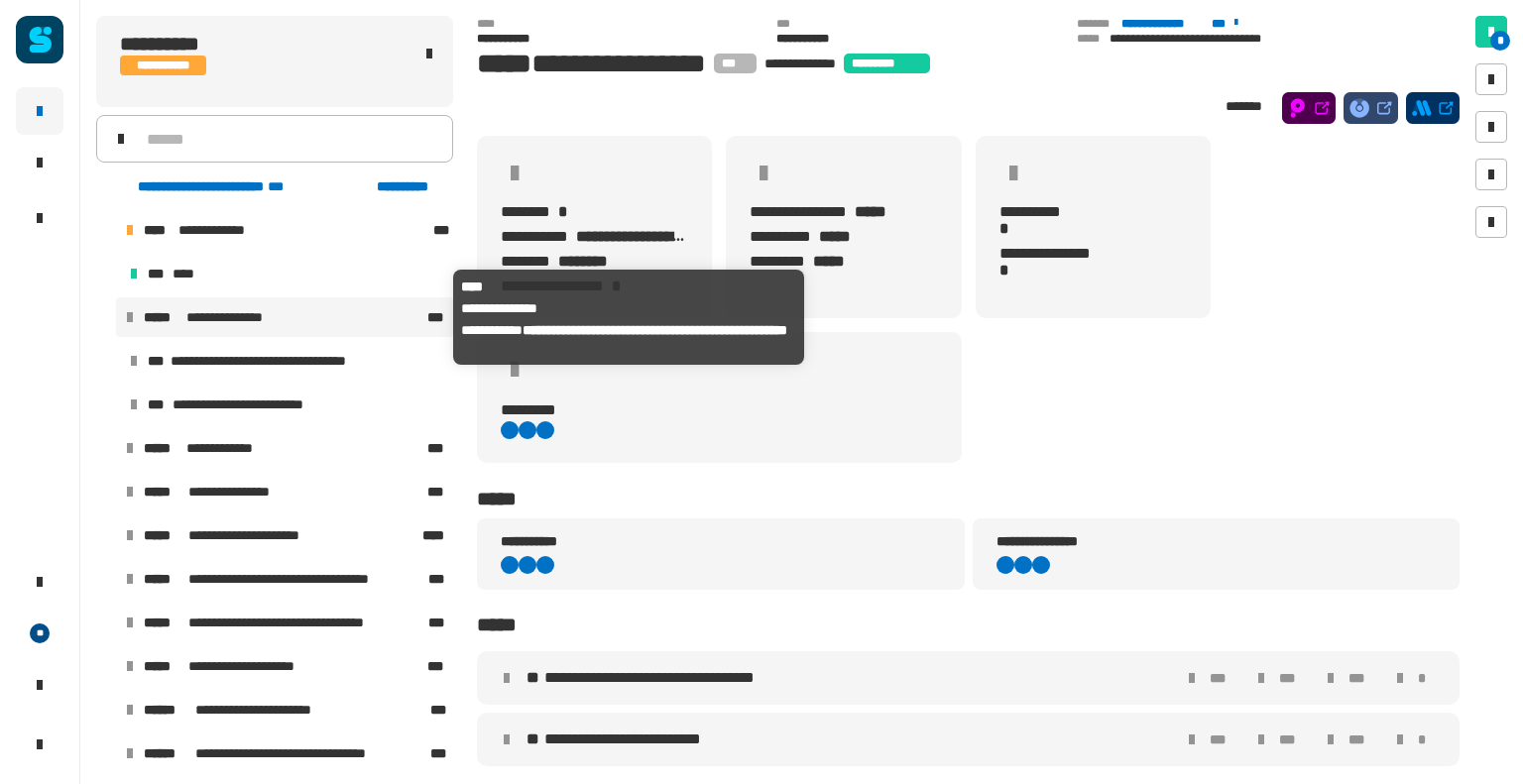 click on "**********" at bounding box center (284, 317) 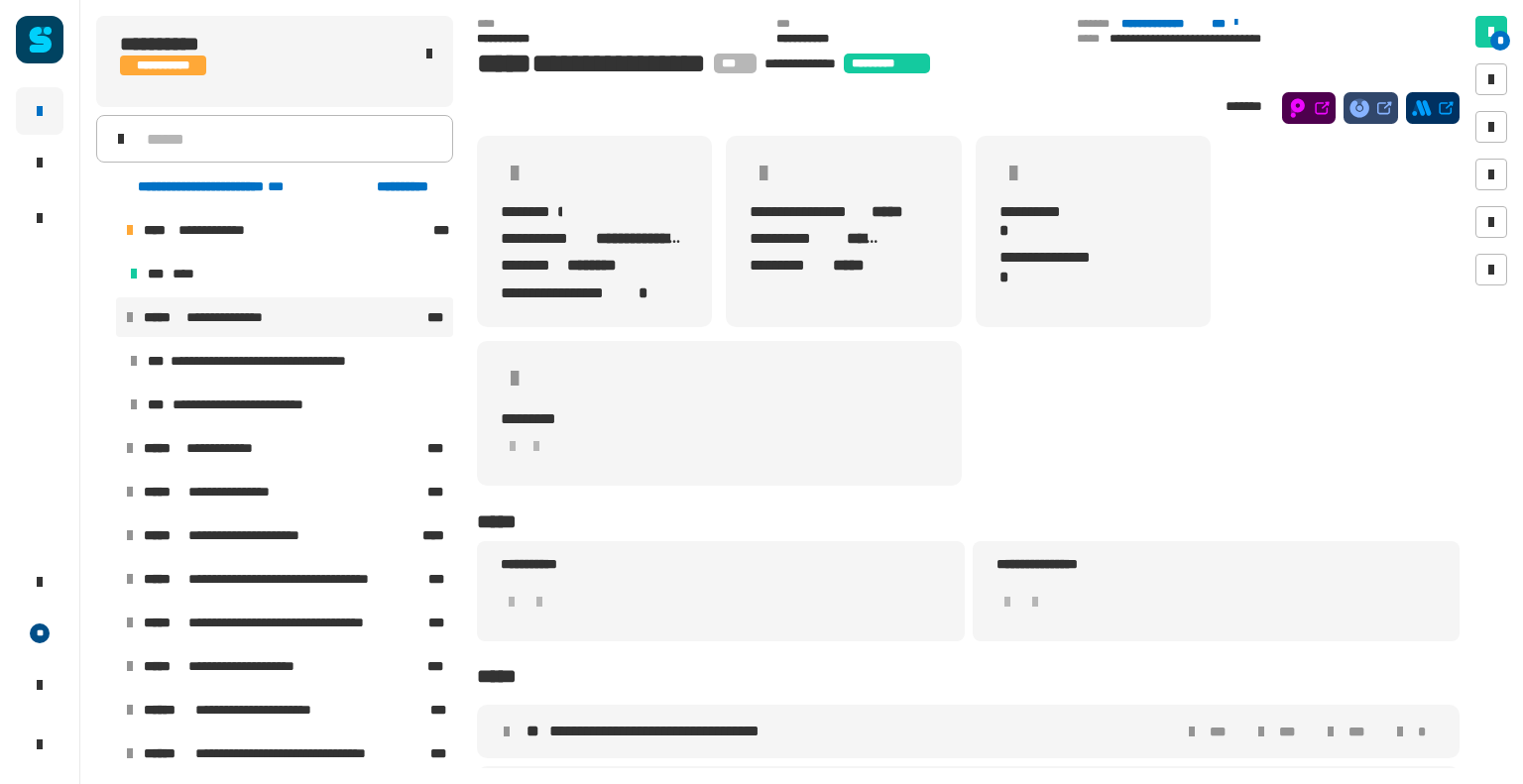 scroll, scrollTop: 53, scrollLeft: 0, axis: vertical 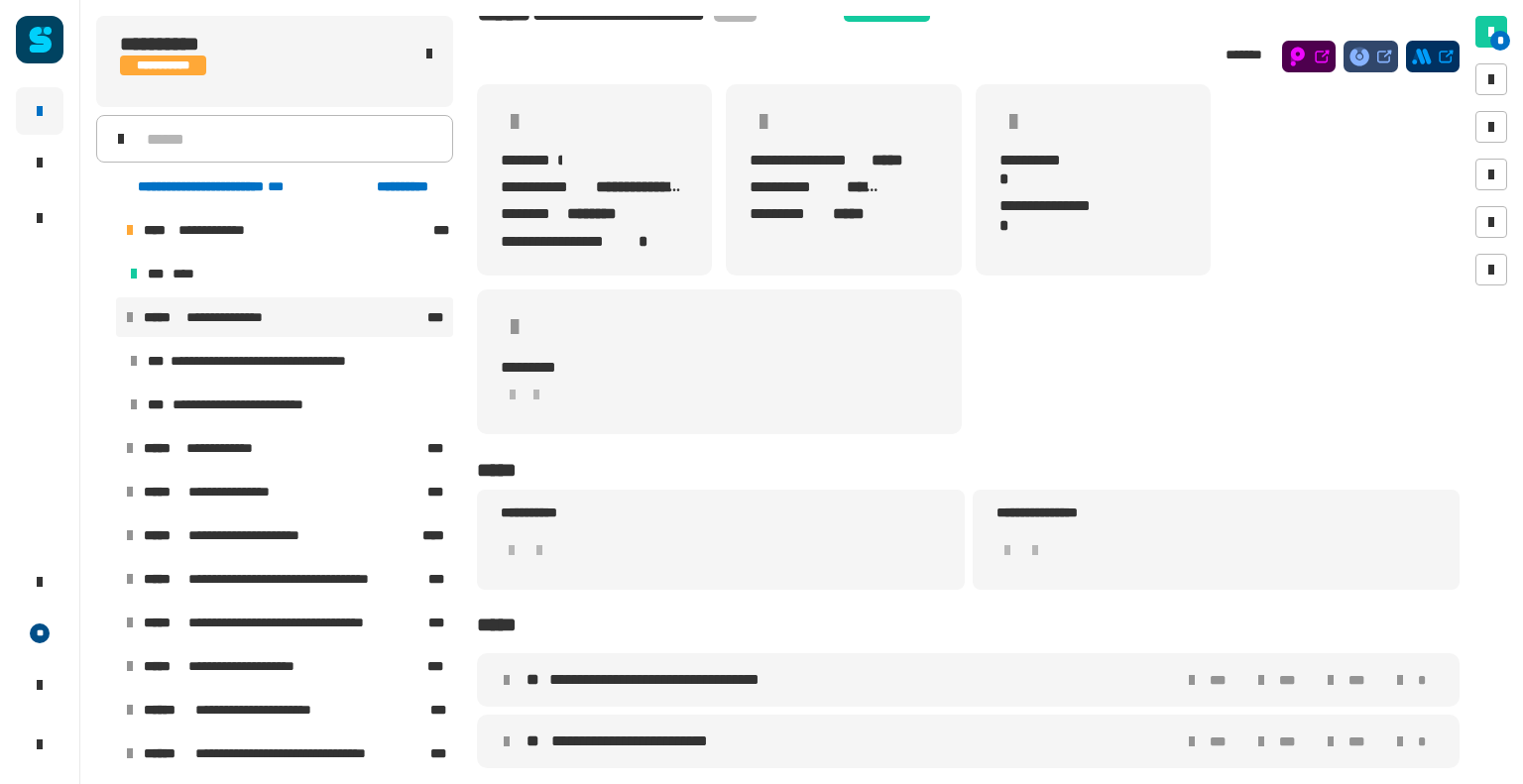 click on "**********" at bounding box center (668, 680) 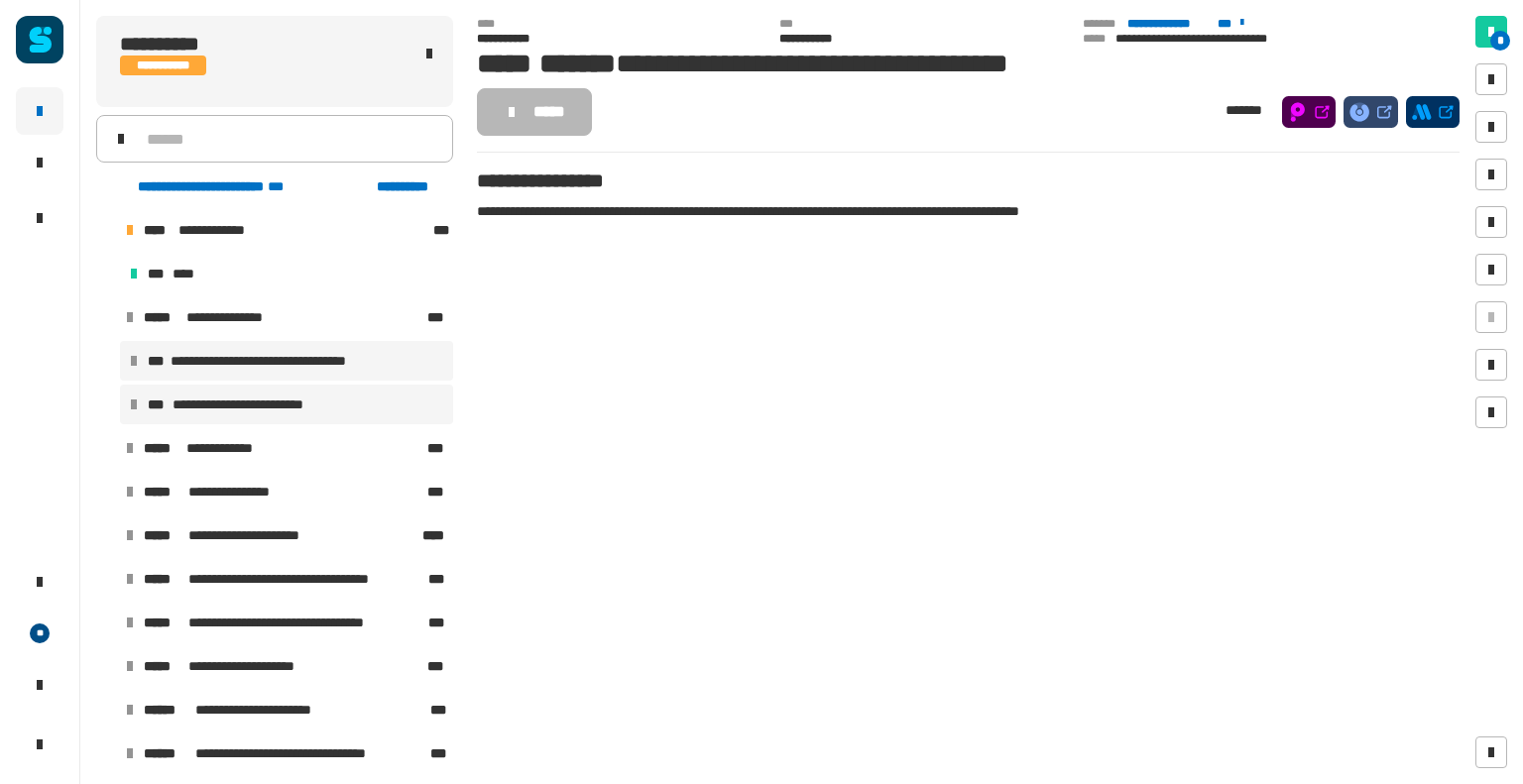 click on "**********" at bounding box center (251, 404) 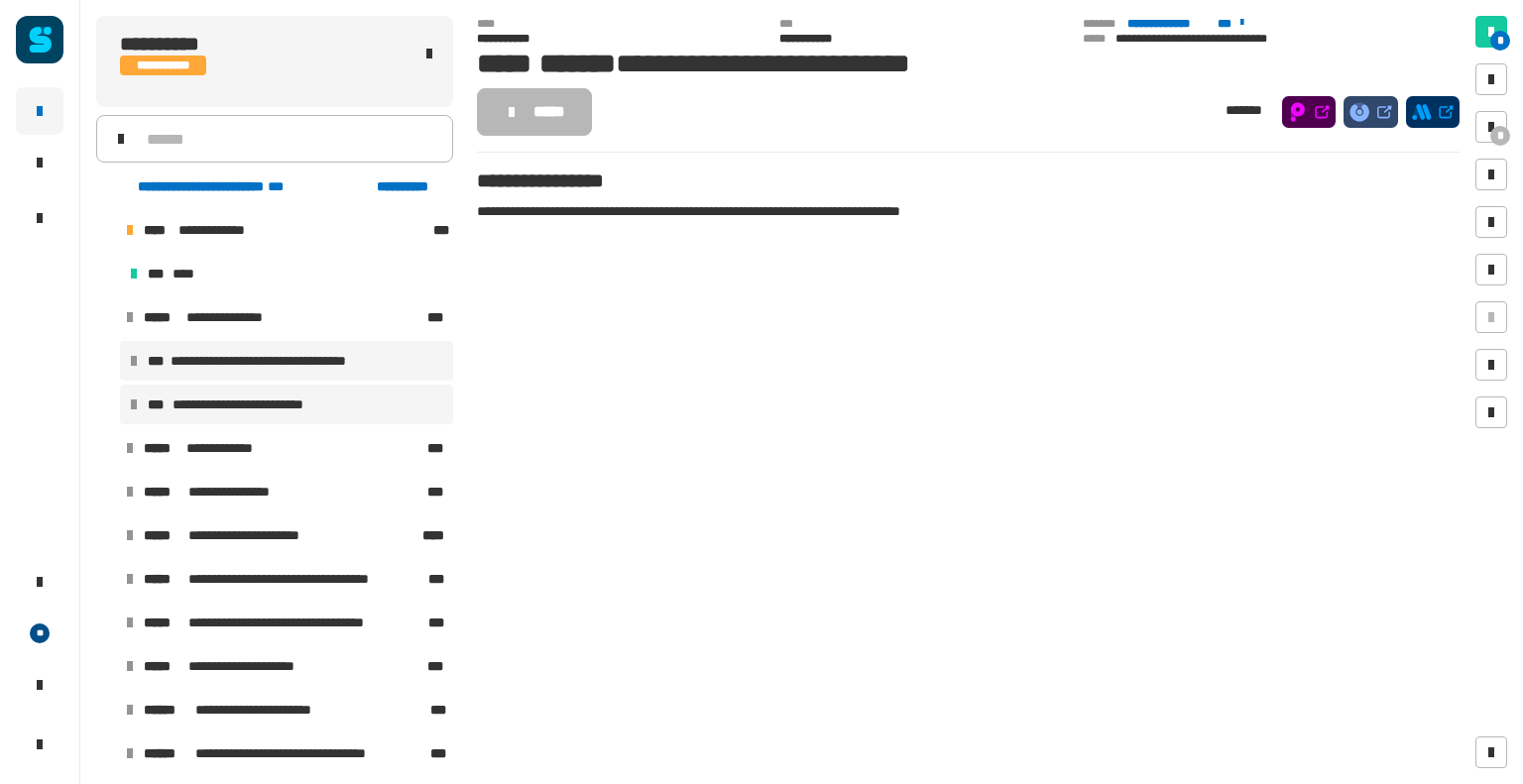 click on "**********" at bounding box center (275, 361) 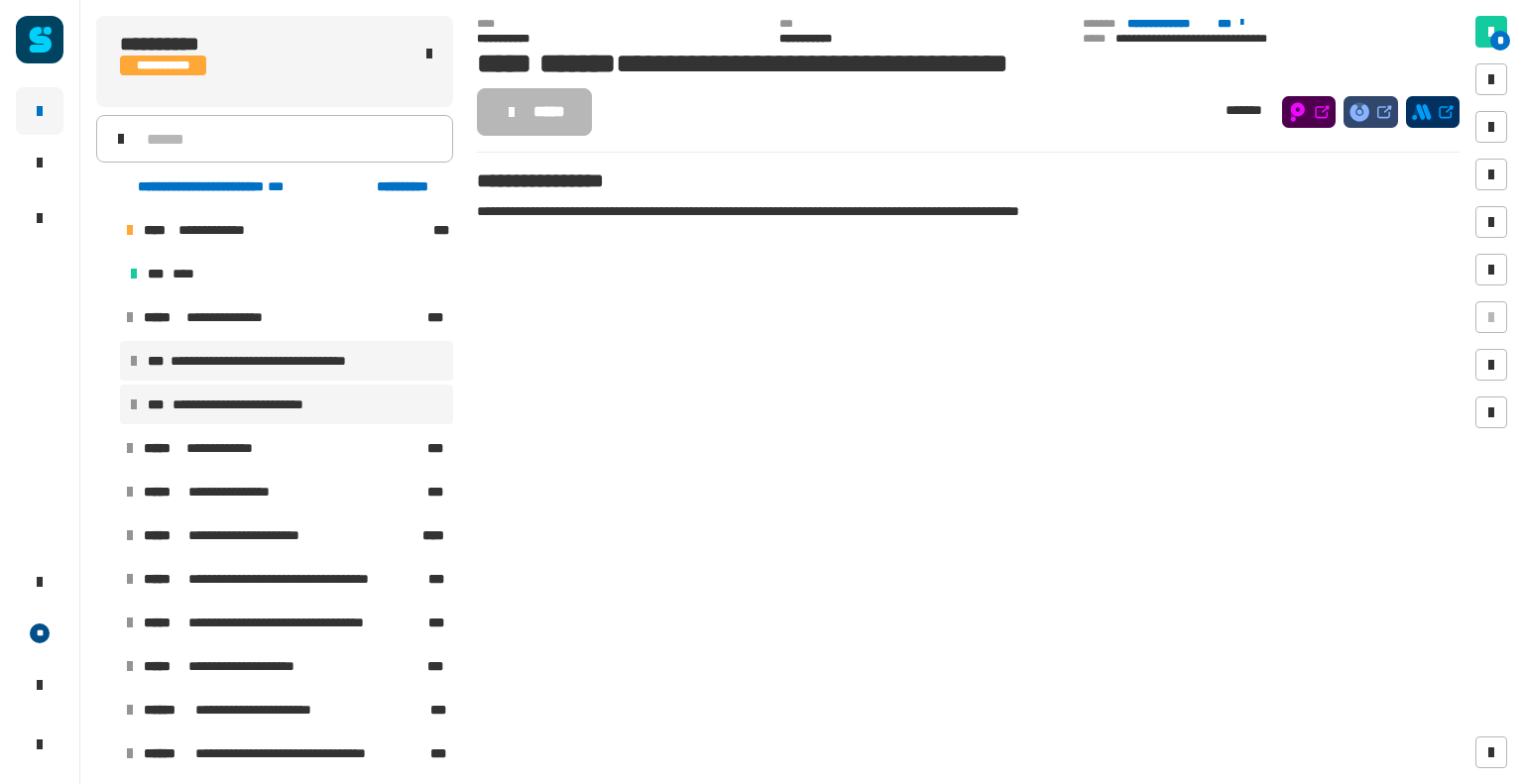 click on "**********" at bounding box center (287, 404) 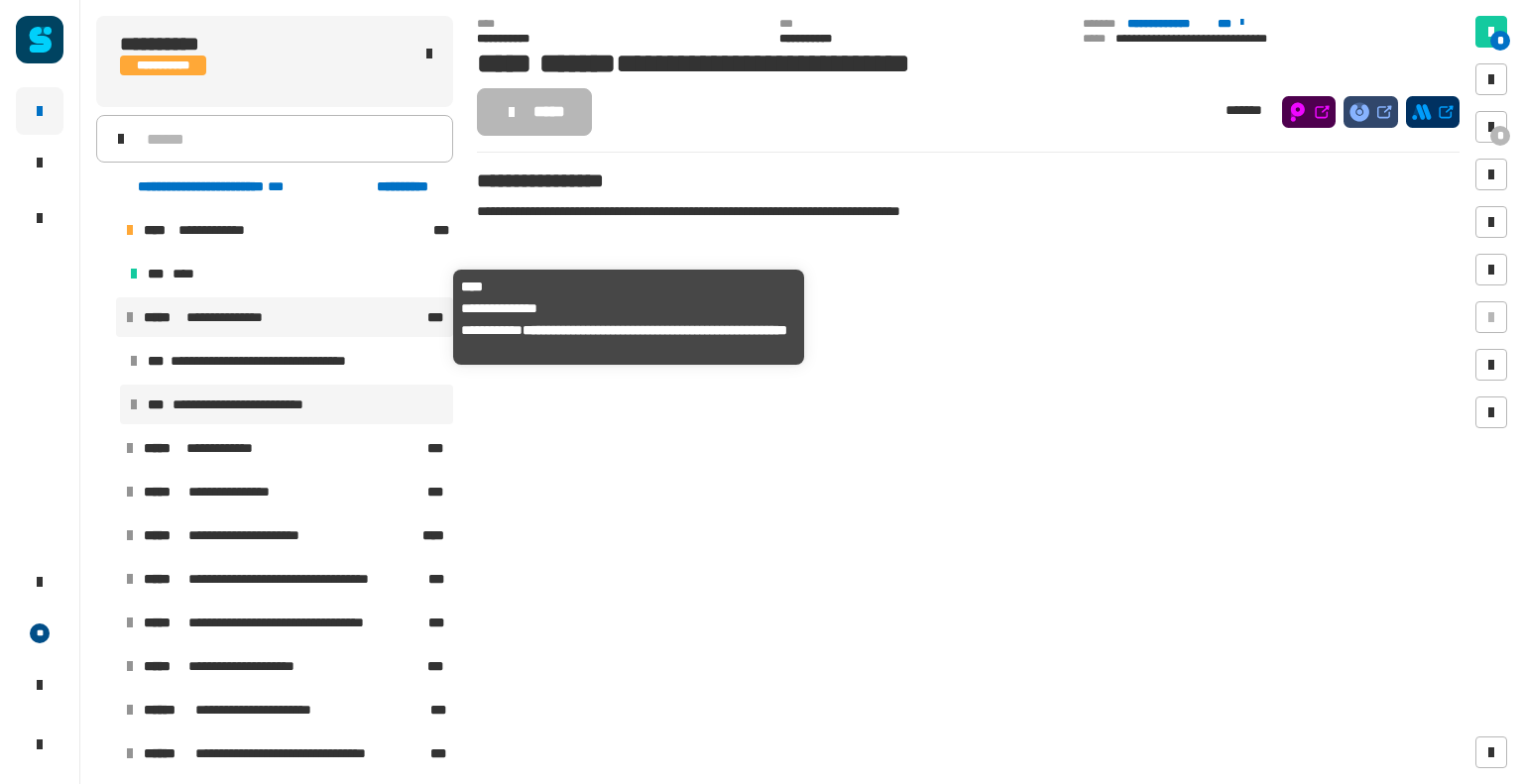 click on "**********" at bounding box center (228, 317) 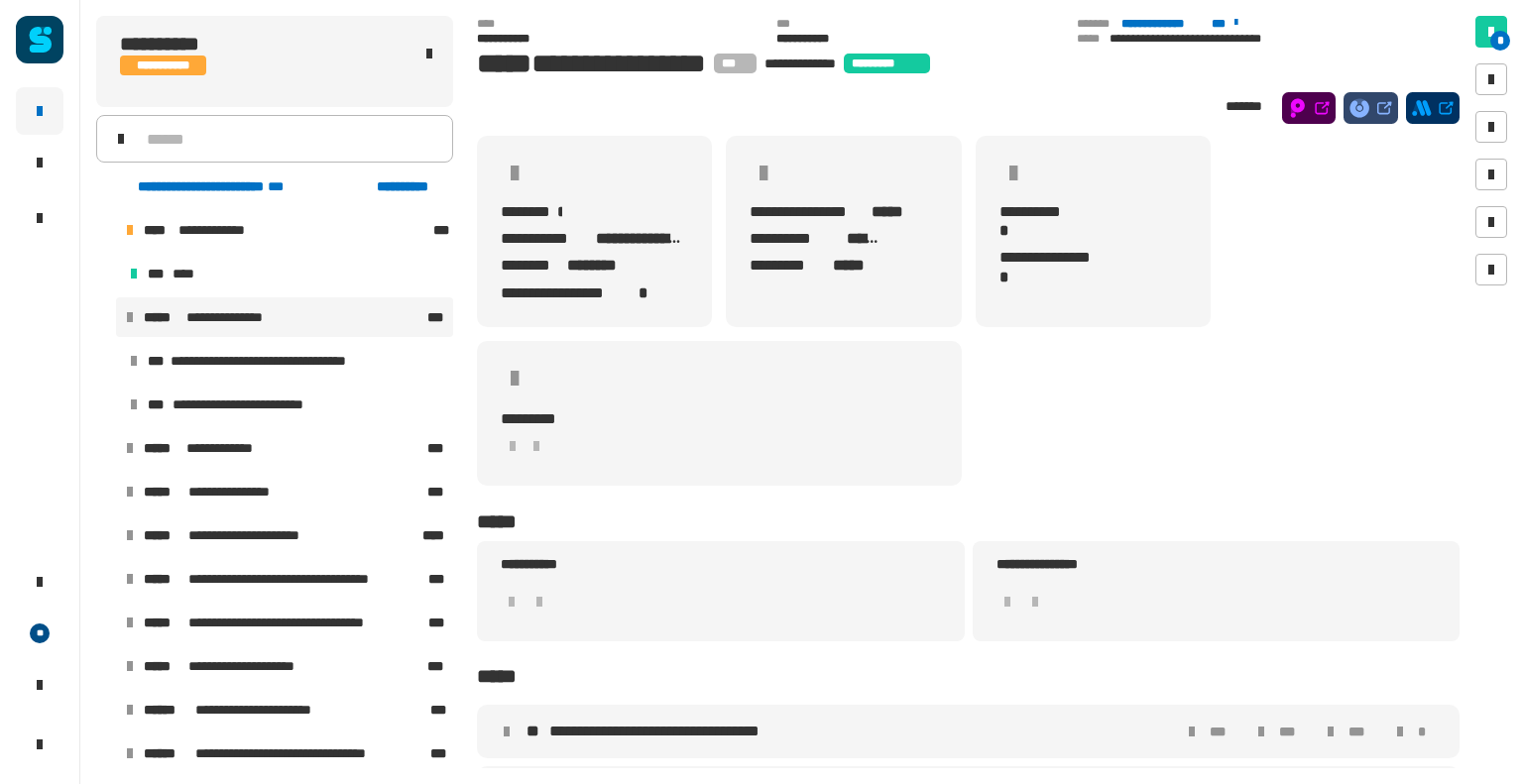 scroll, scrollTop: 53, scrollLeft: 0, axis: vertical 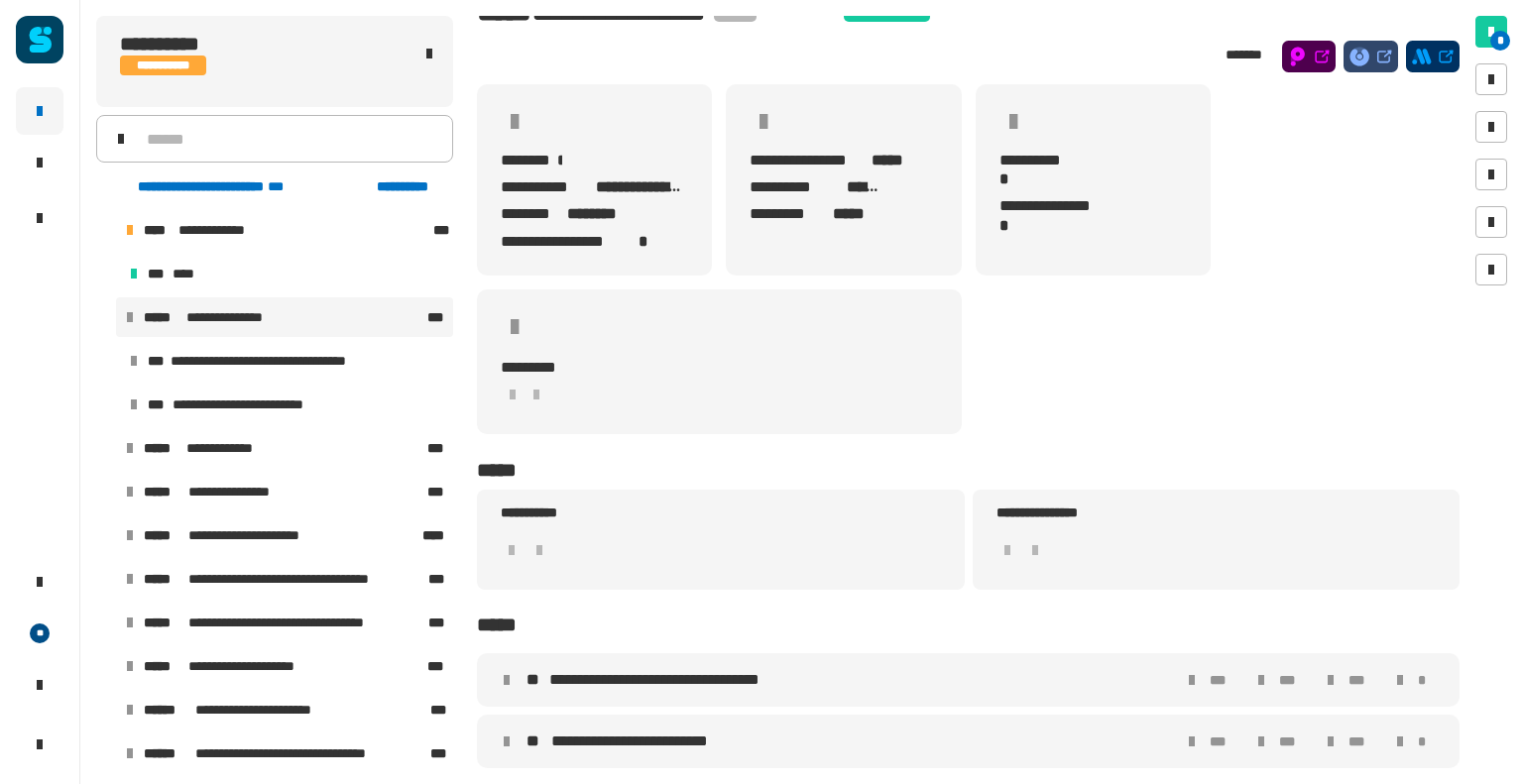 click on "**********" at bounding box center (668, 680) 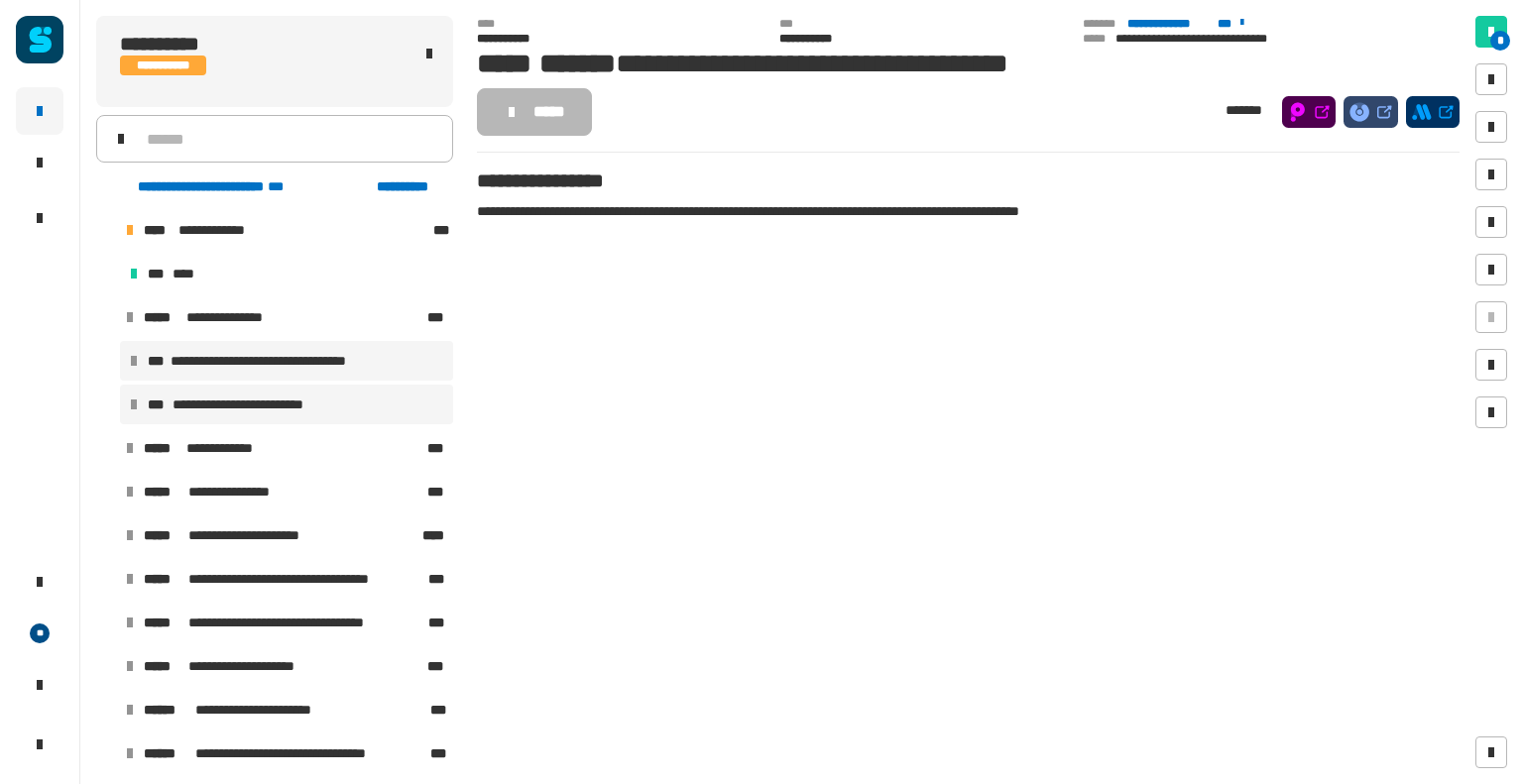 click on "**********" at bounding box center [287, 404] 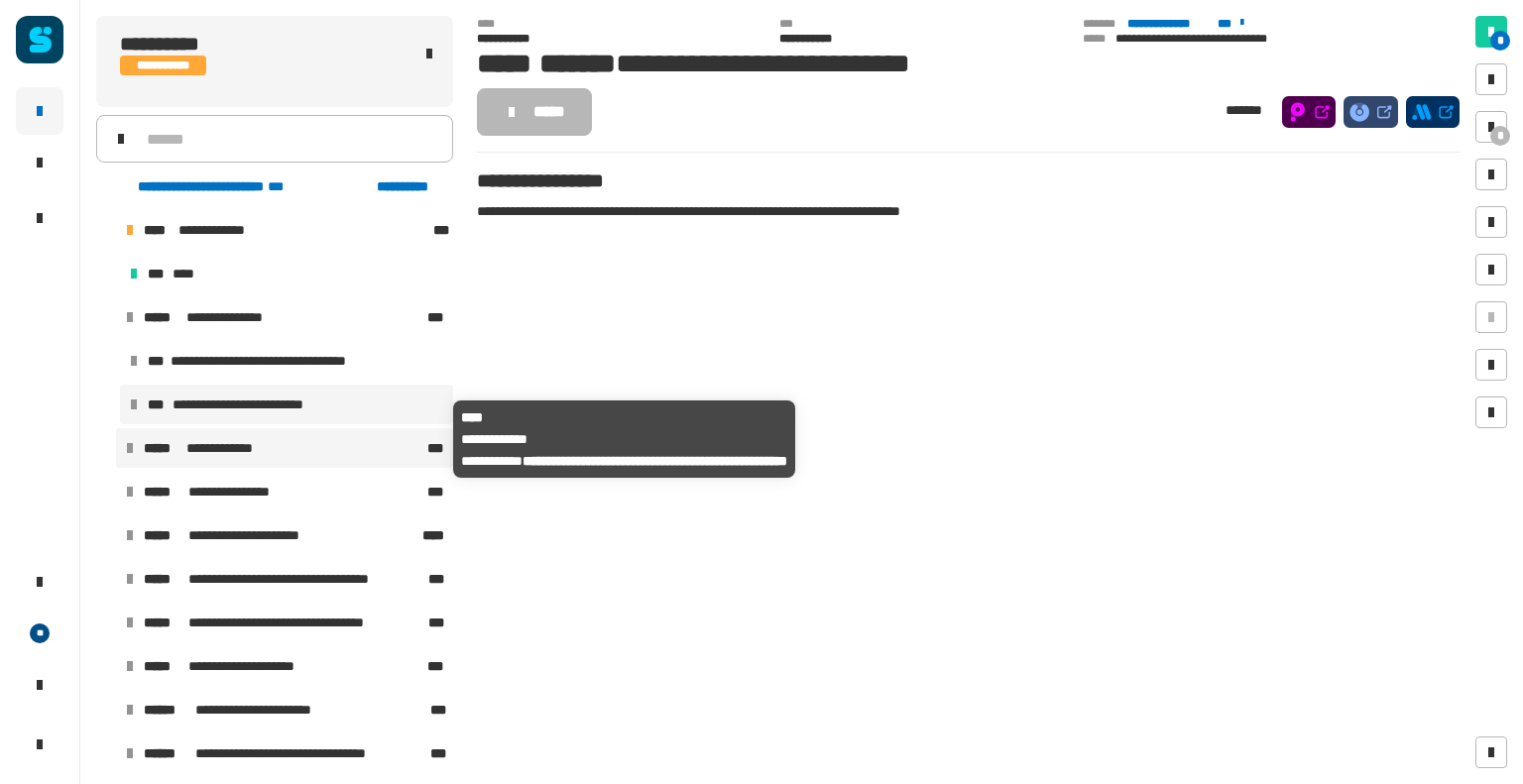 click on "**********" at bounding box center [226, 448] 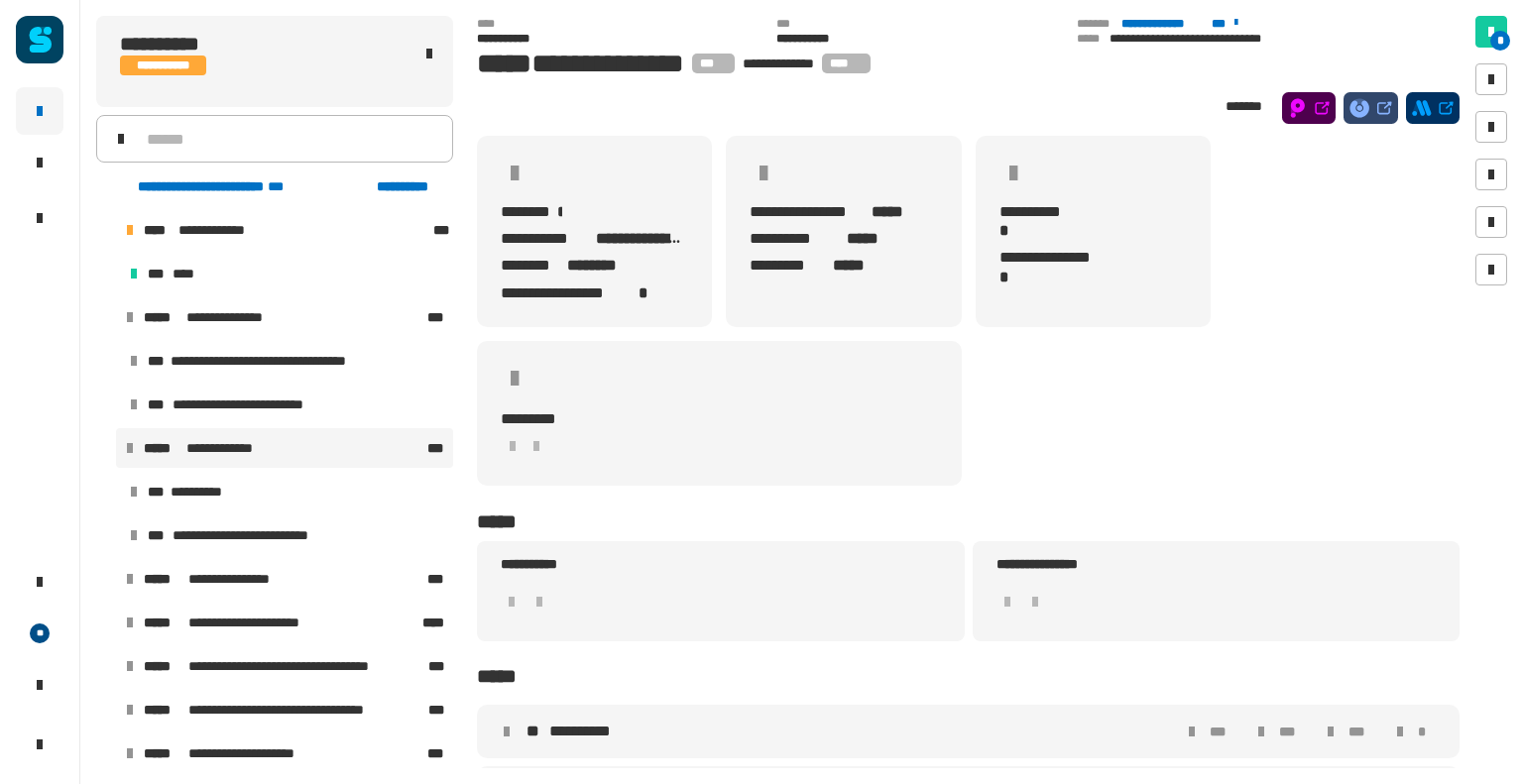 click on "**********" at bounding box center [588, 731] 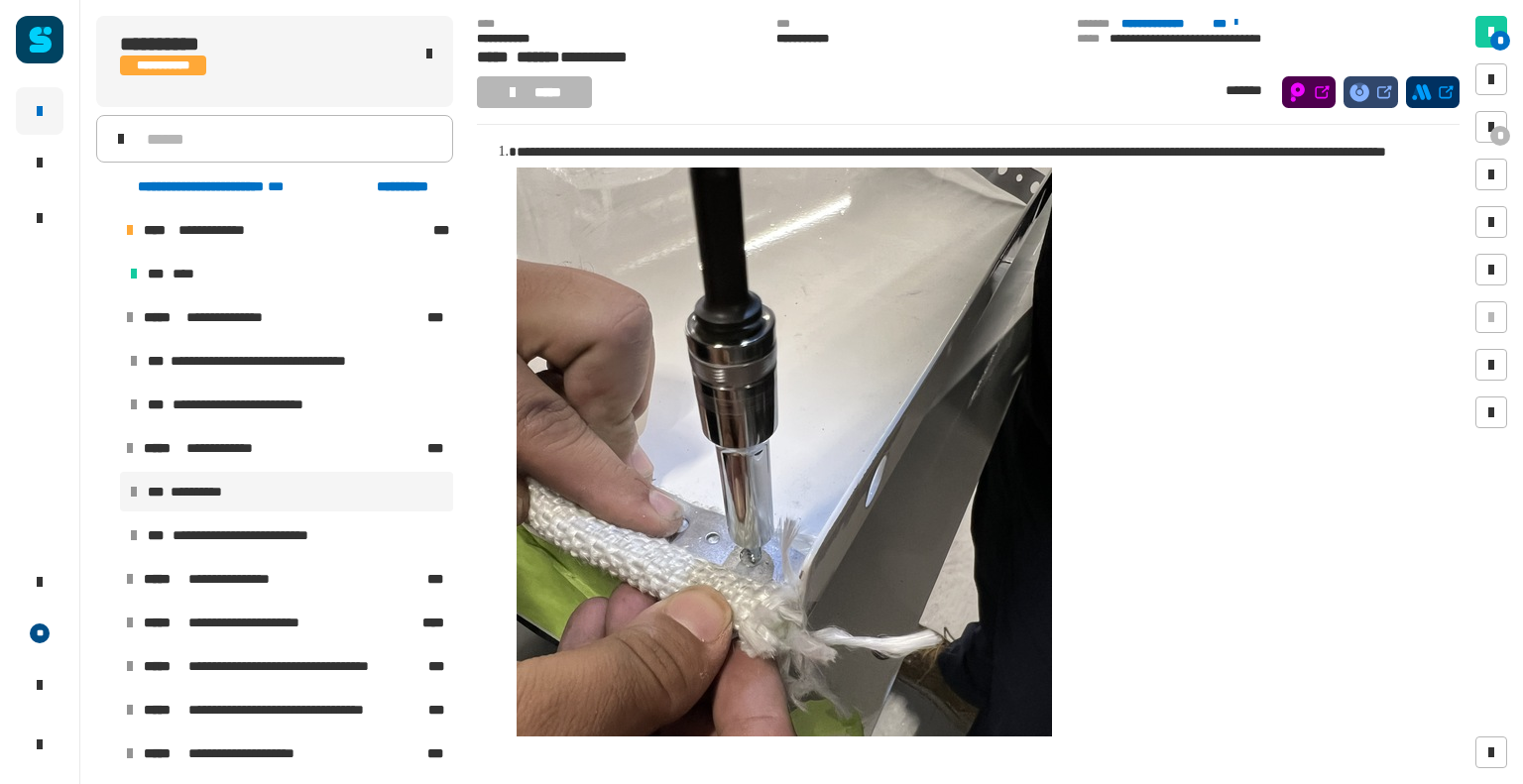 scroll, scrollTop: 258, scrollLeft: 0, axis: vertical 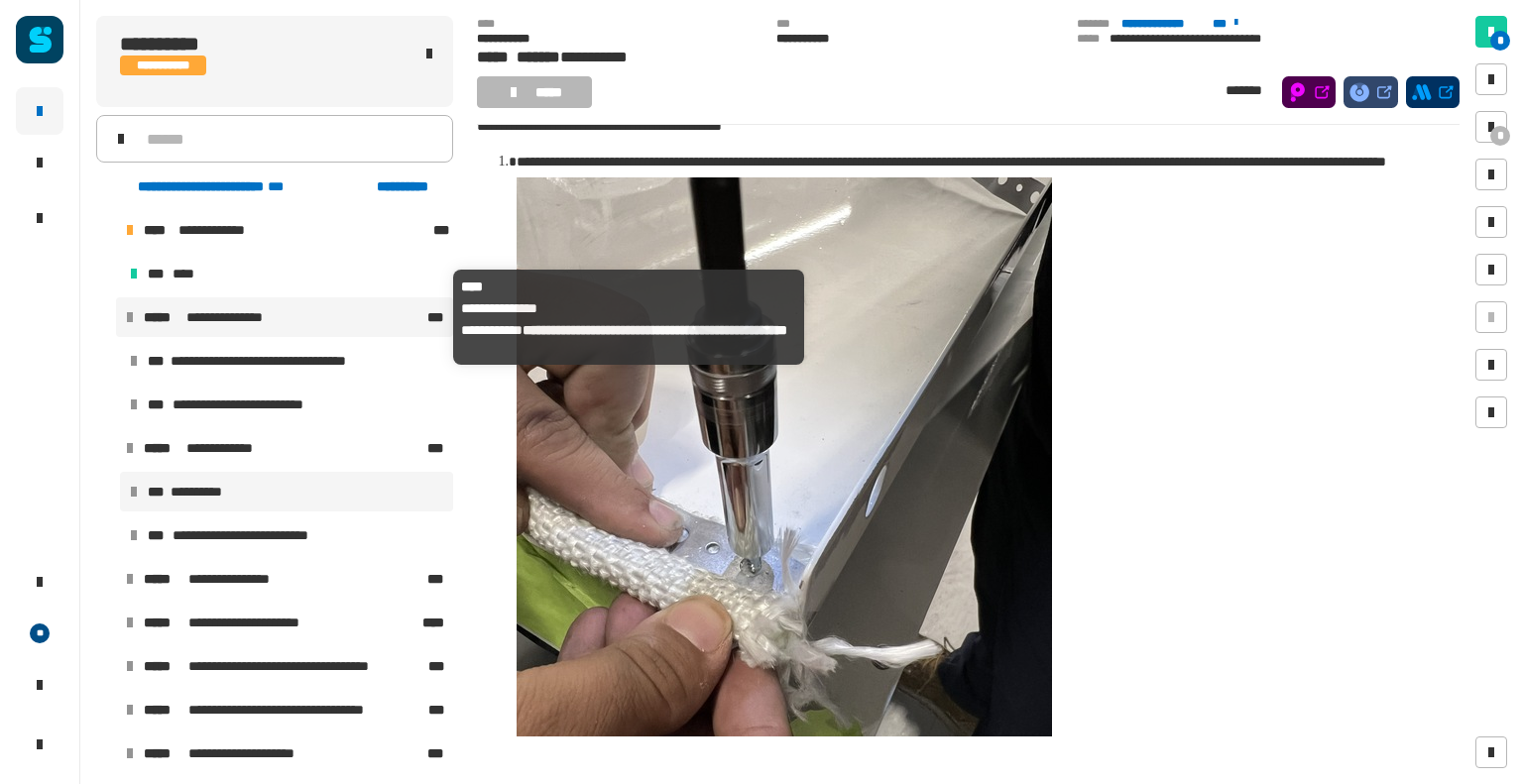 click on "**********" at bounding box center [228, 317] 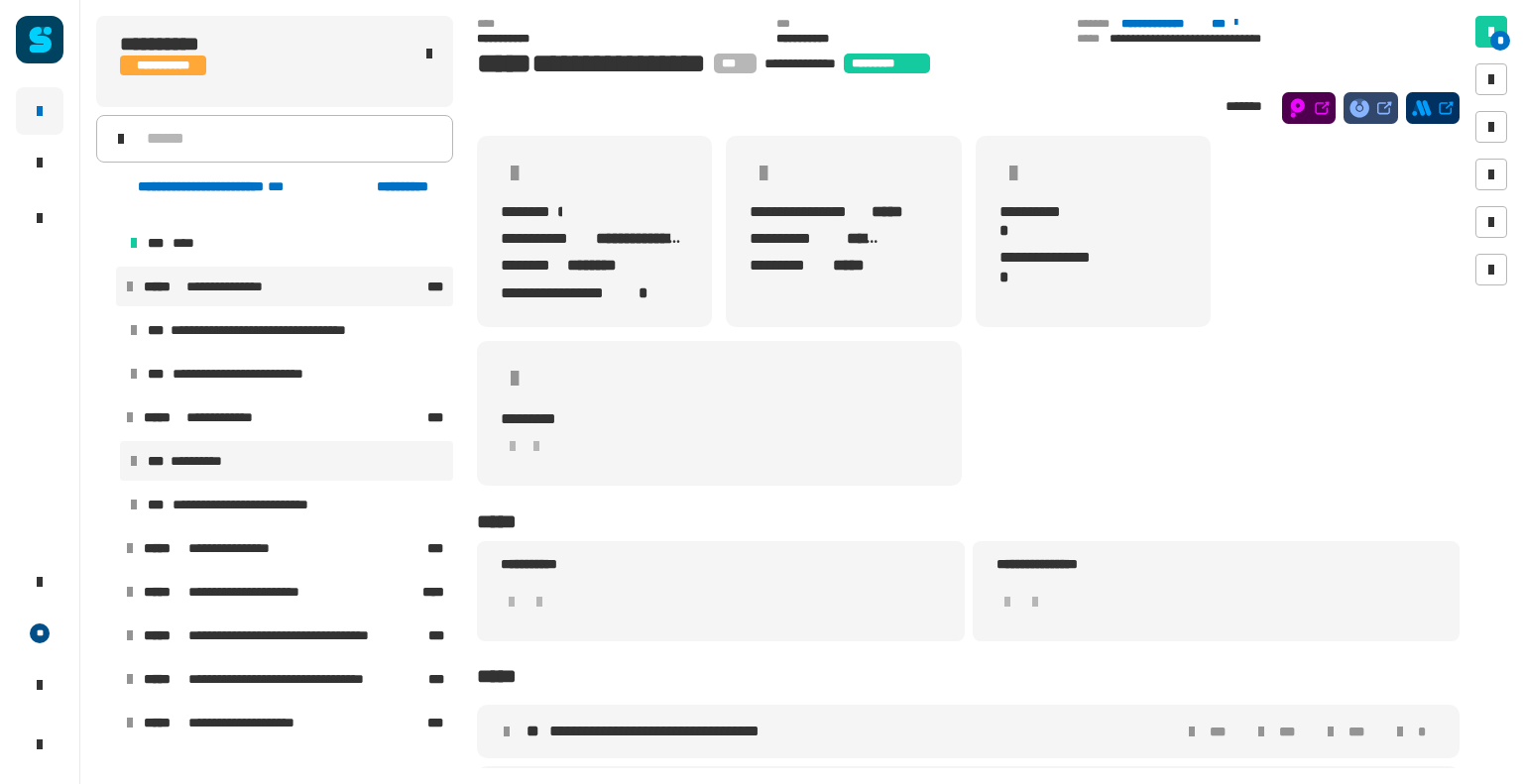 scroll, scrollTop: 0, scrollLeft: 0, axis: both 